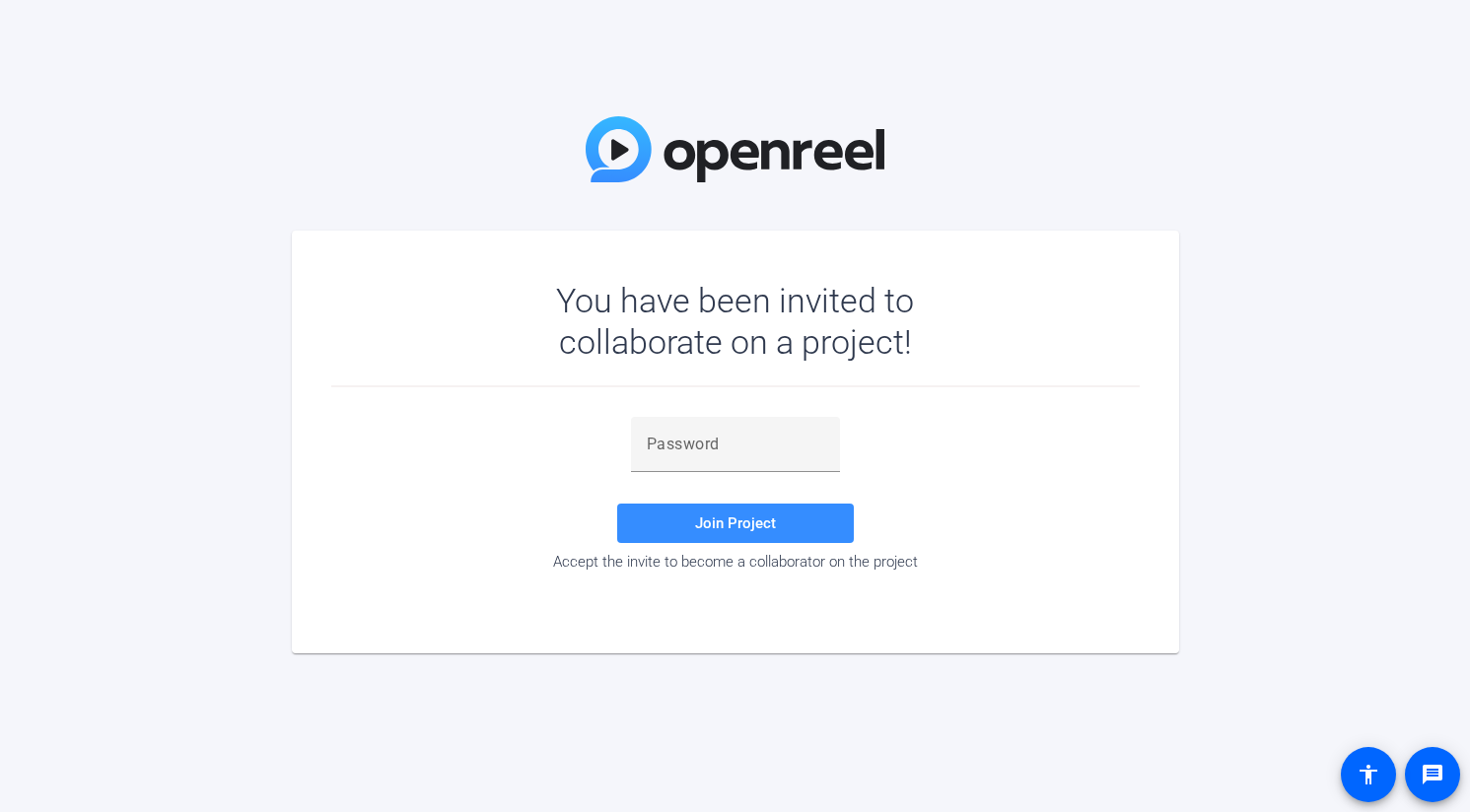 scroll, scrollTop: 0, scrollLeft: 0, axis: both 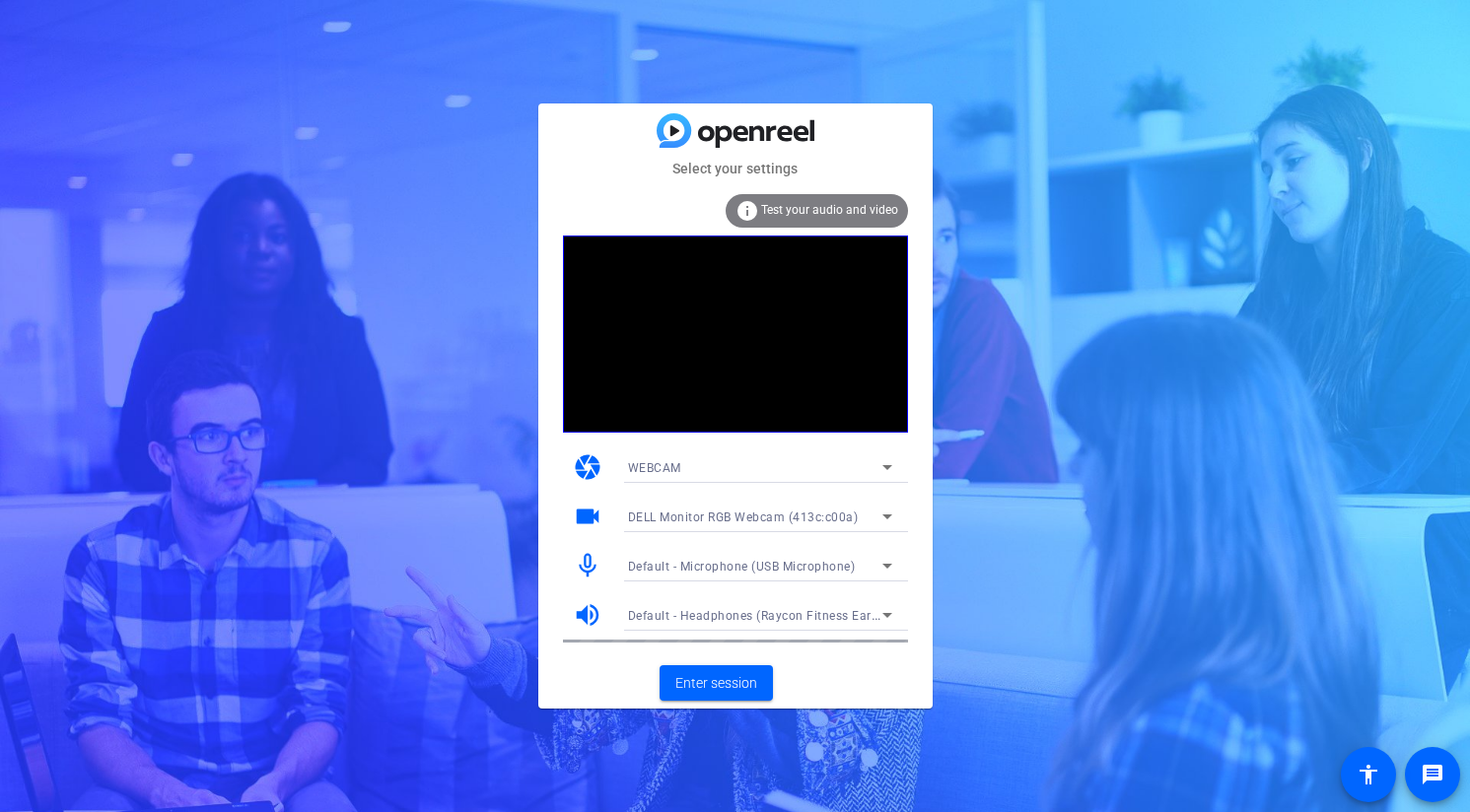 click 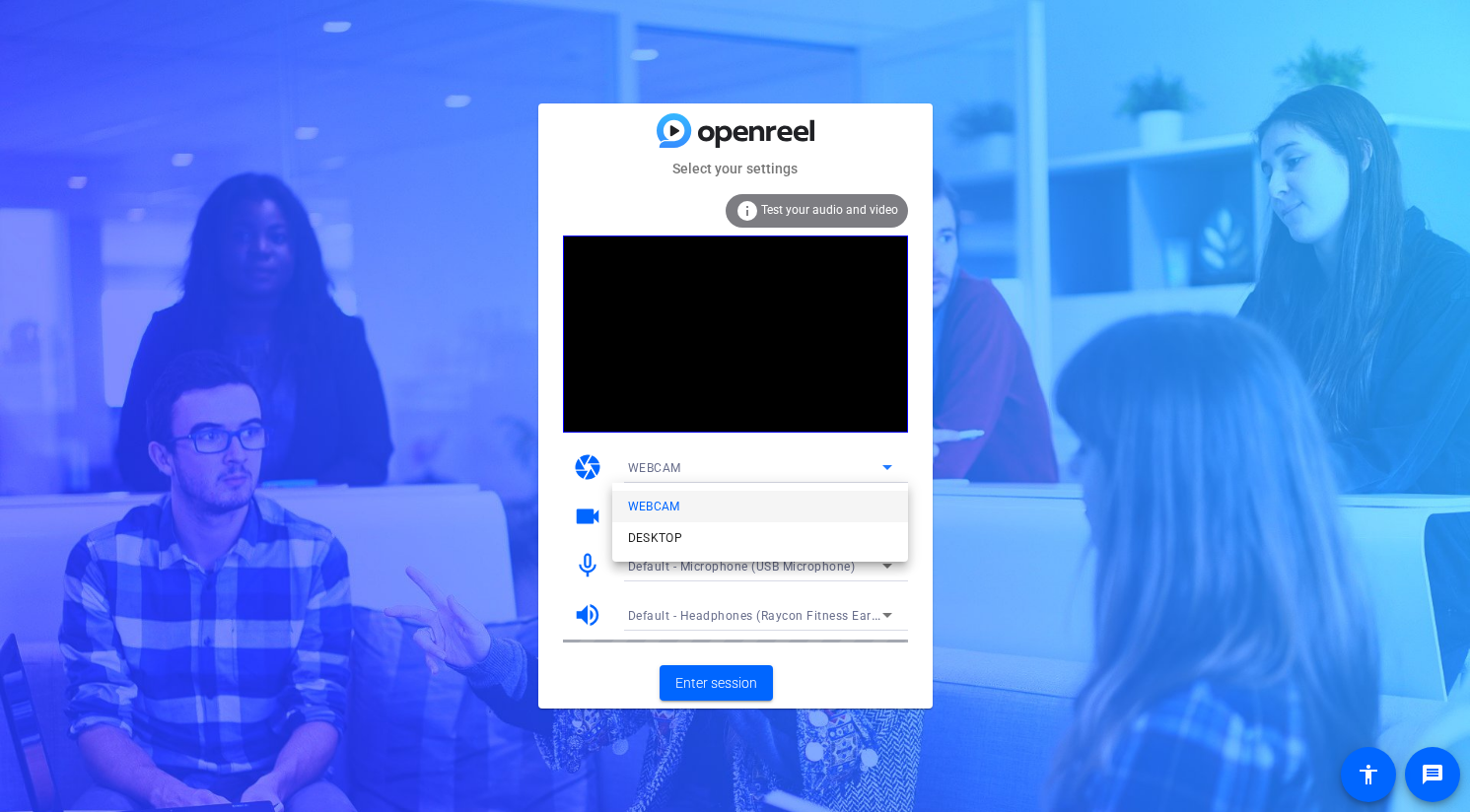click at bounding box center (735, 406) 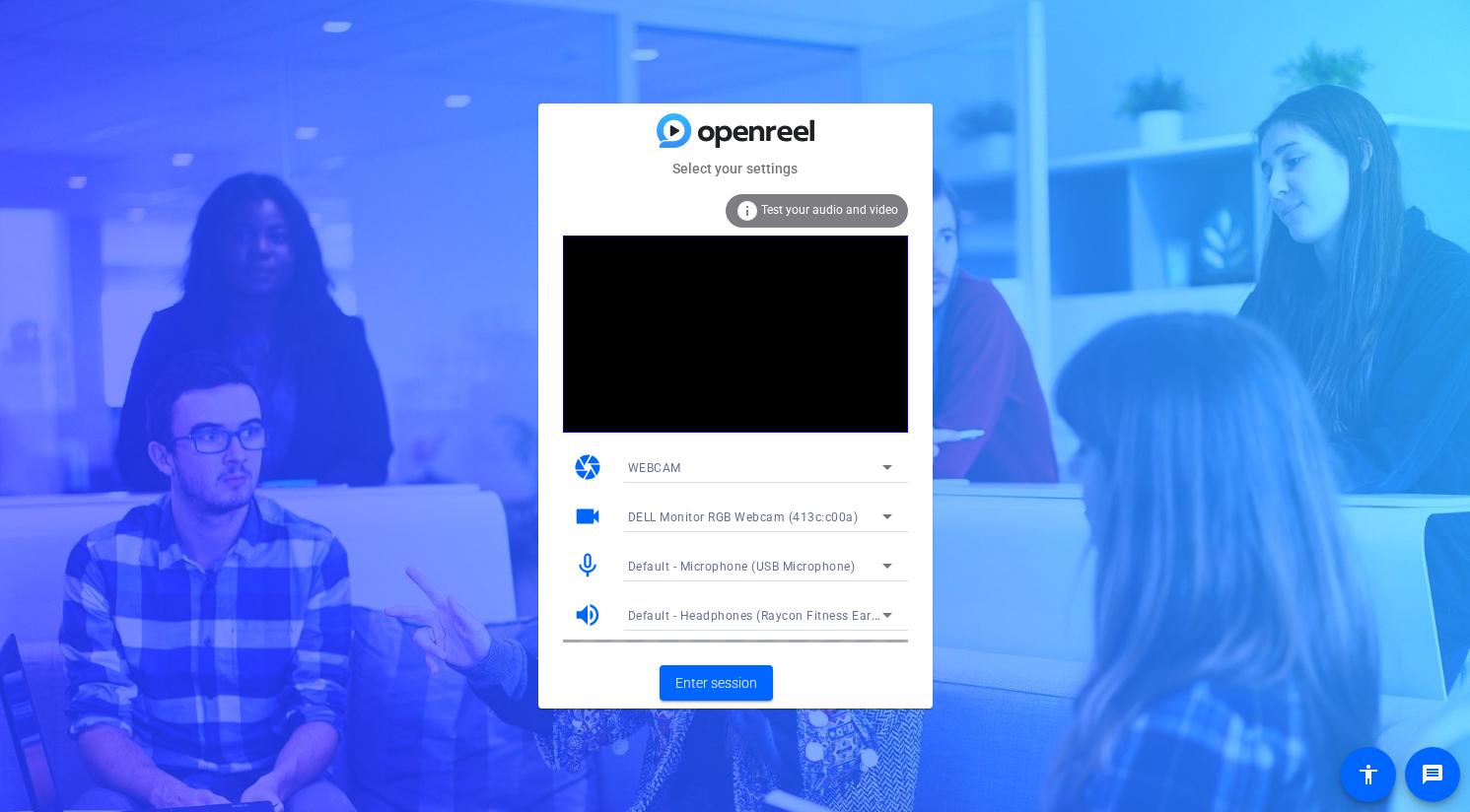 click 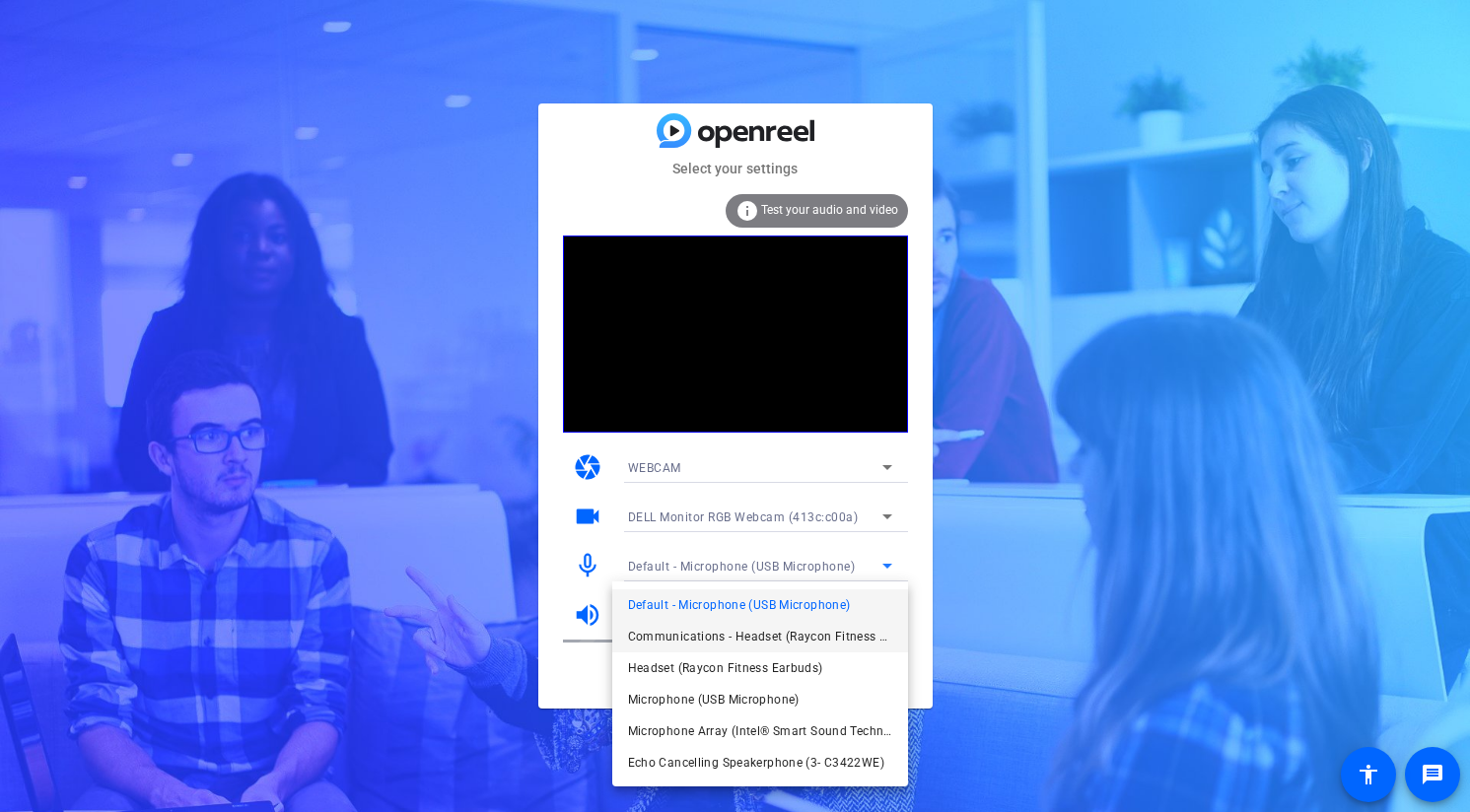 click on "Communications - Headset (Raycon Fitness Earbuds)" at bounding box center (760, 637) 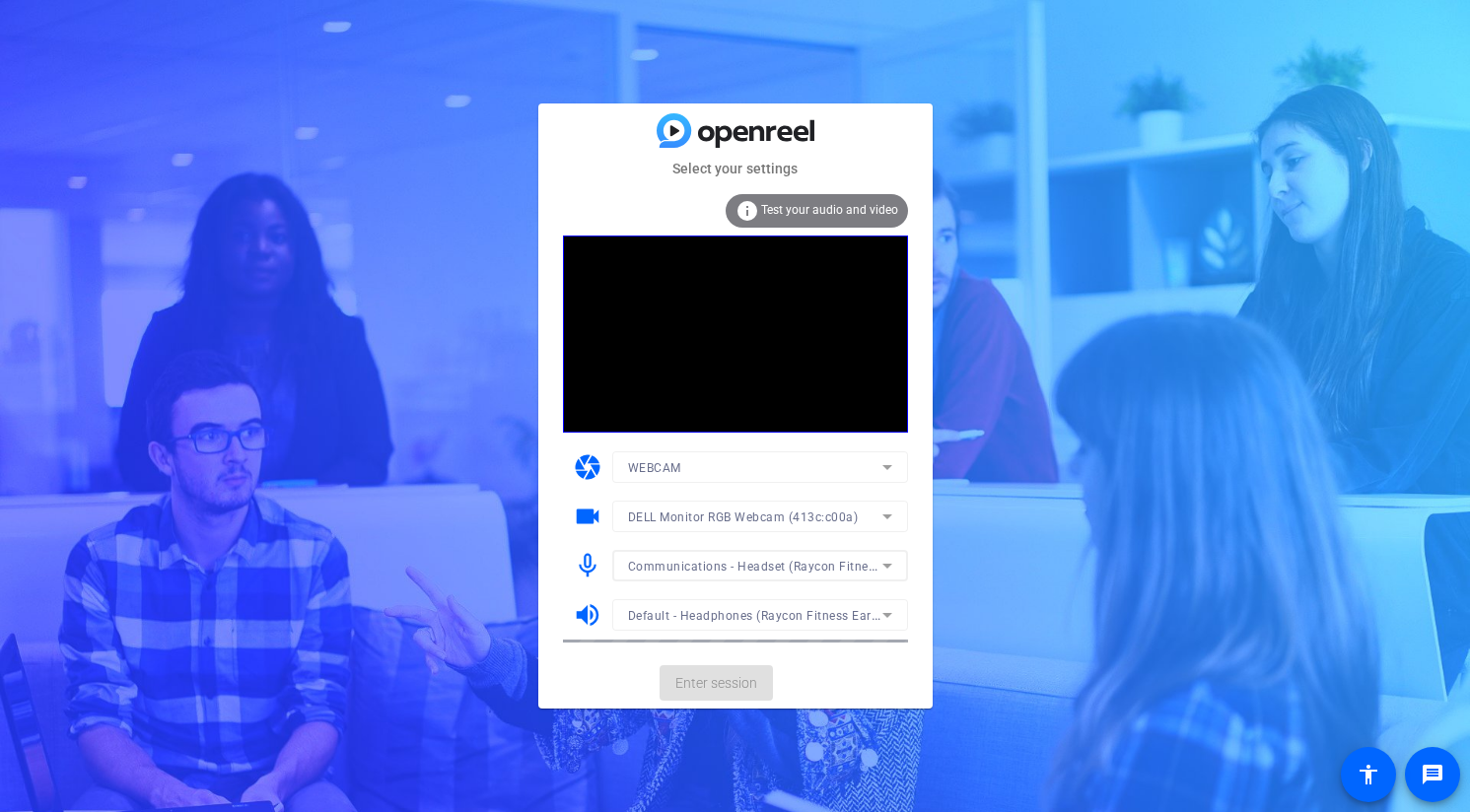click on "Enter session" 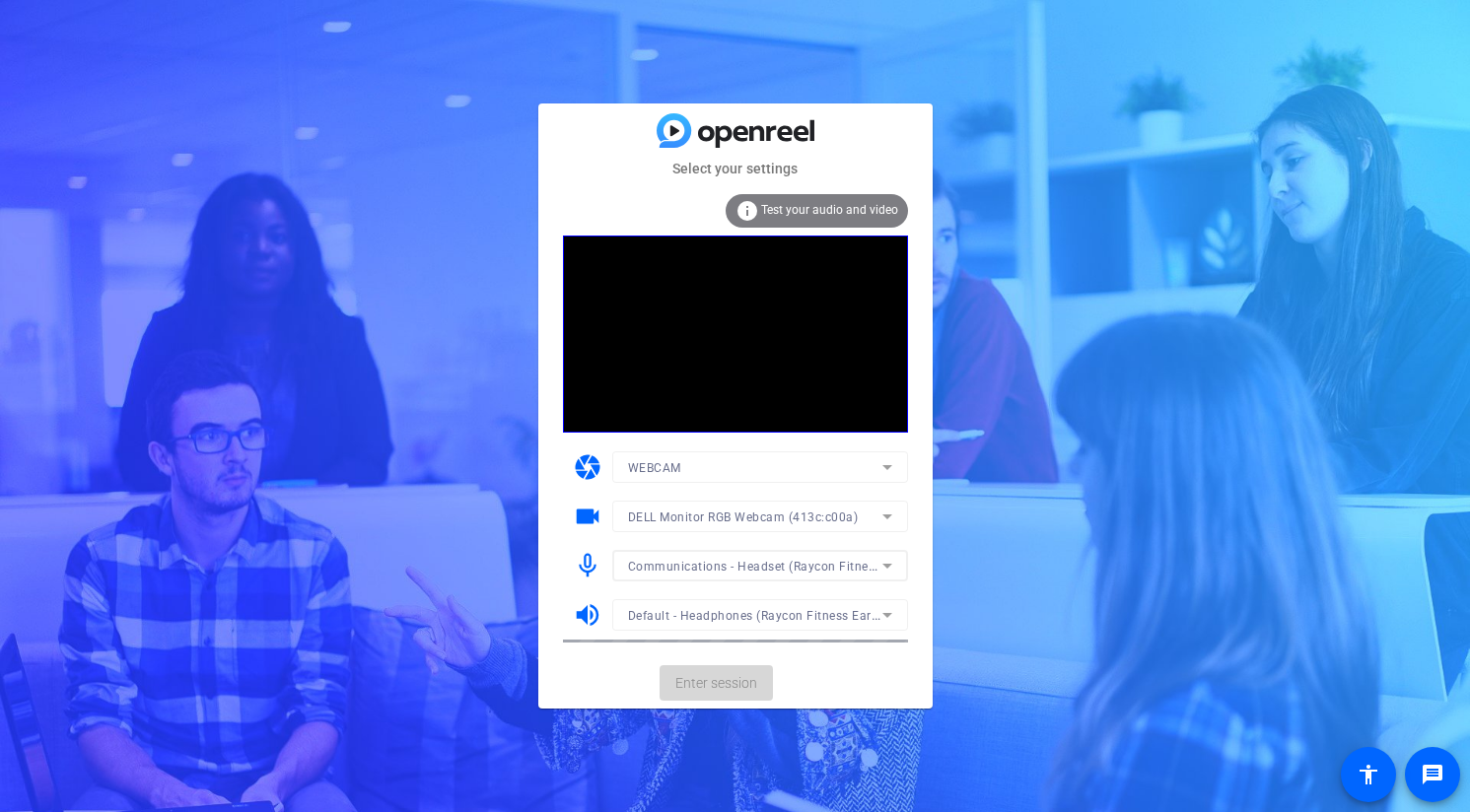 click on "Enter session" 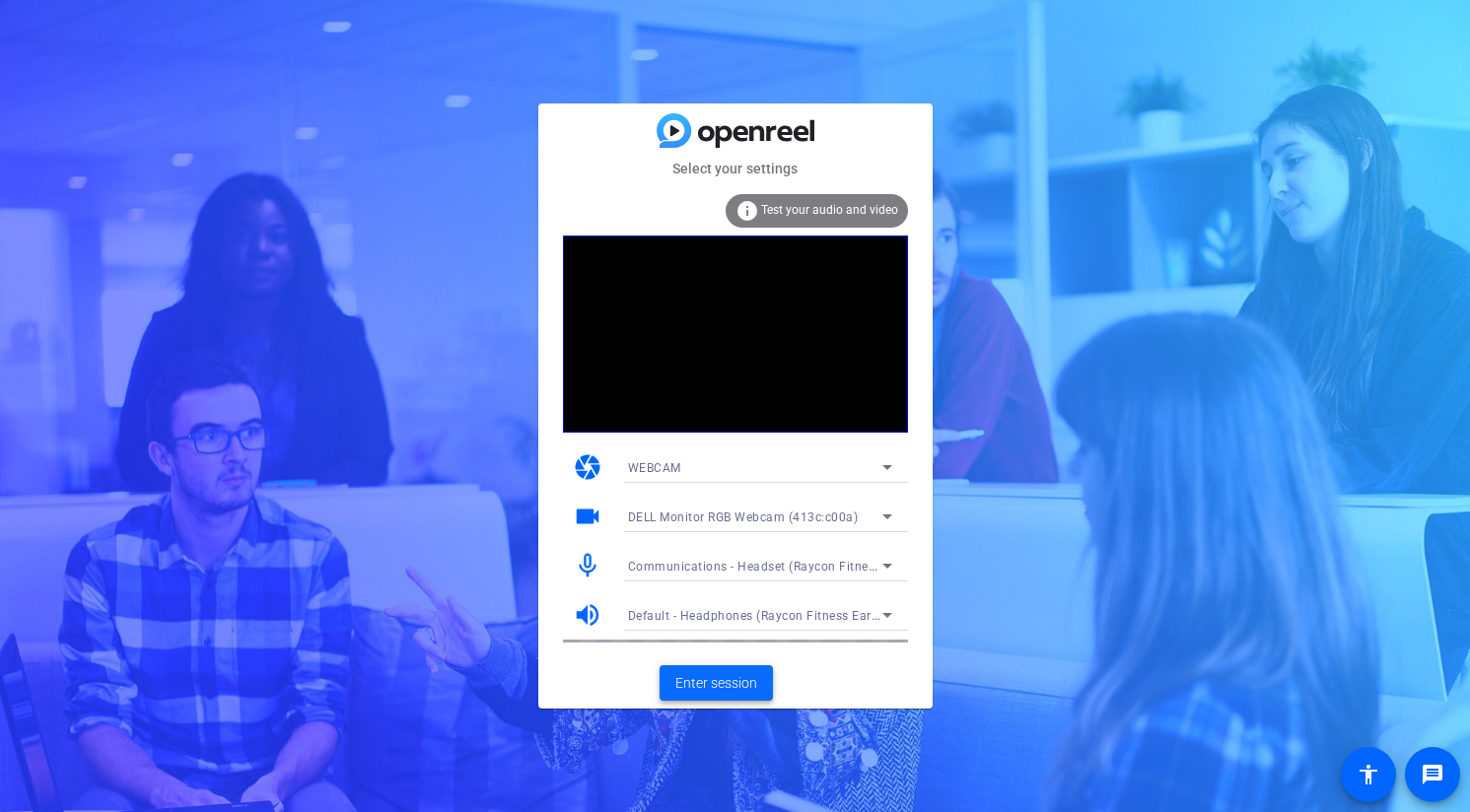 drag, startPoint x: 730, startPoint y: 691, endPoint x: 729, endPoint y: 678, distance: 13.038405 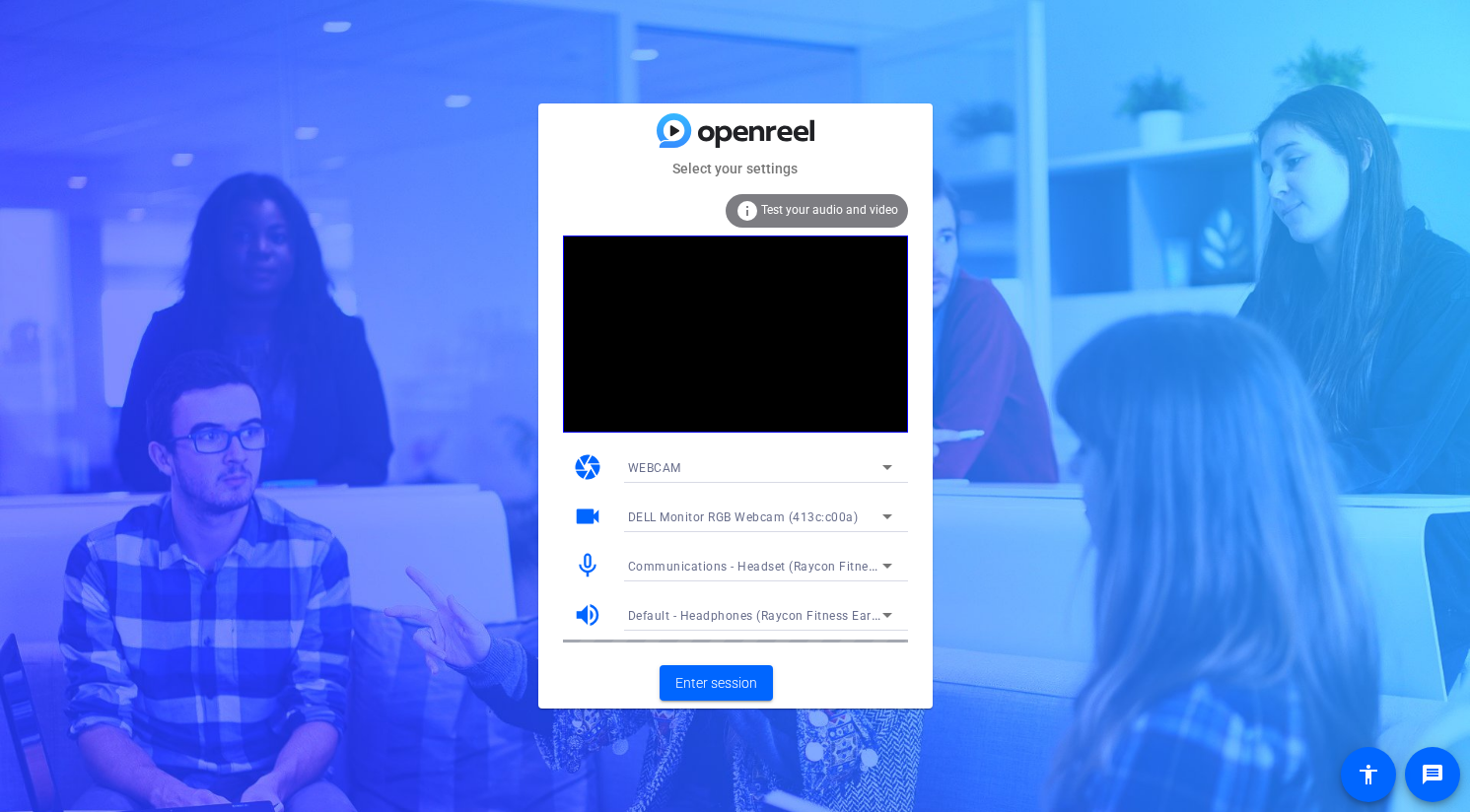 drag, startPoint x: 729, startPoint y: 678, endPoint x: 886, endPoint y: 203, distance: 500.27392 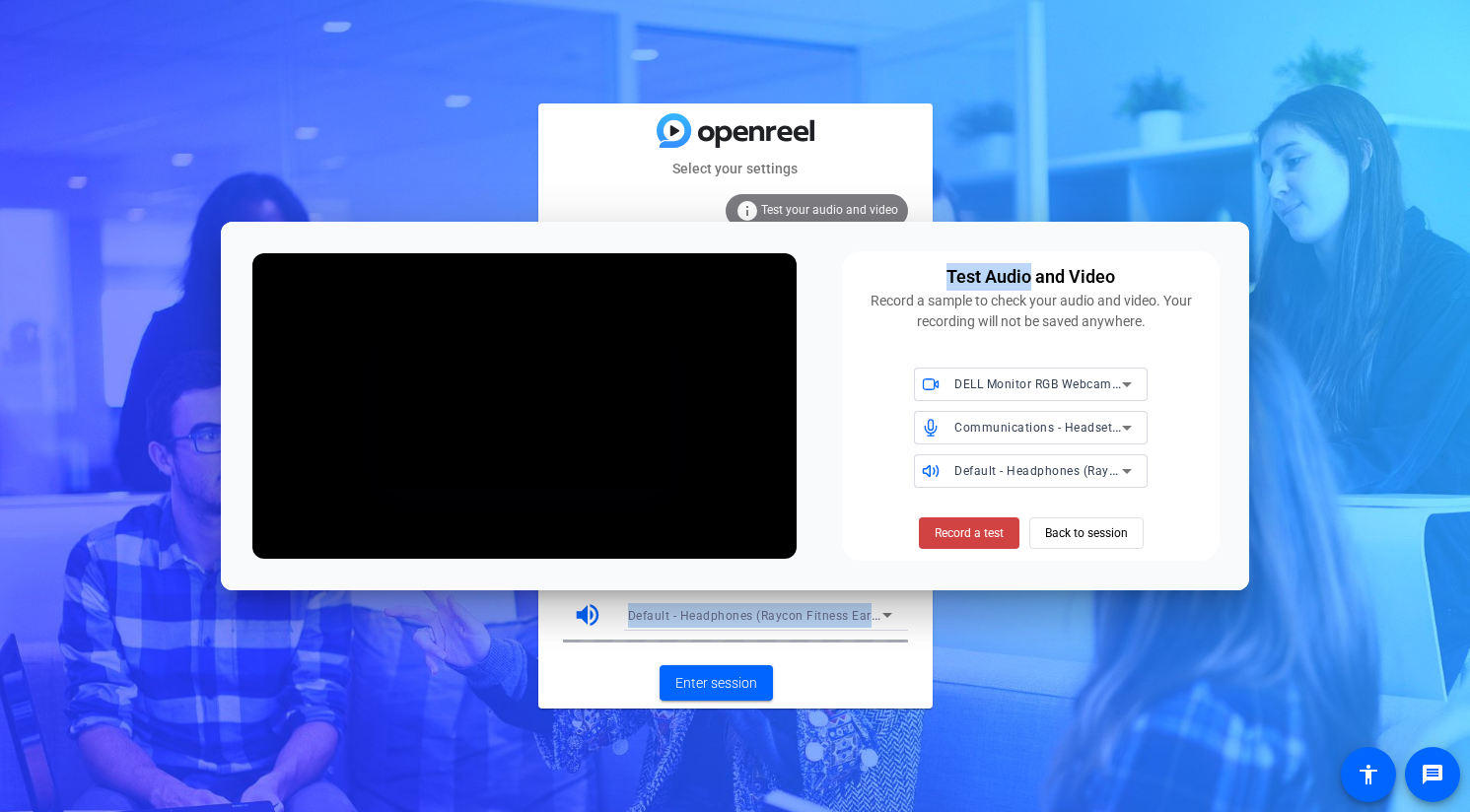 drag, startPoint x: 1027, startPoint y: 243, endPoint x: 2358, endPoint y: 285, distance: 1331.6625 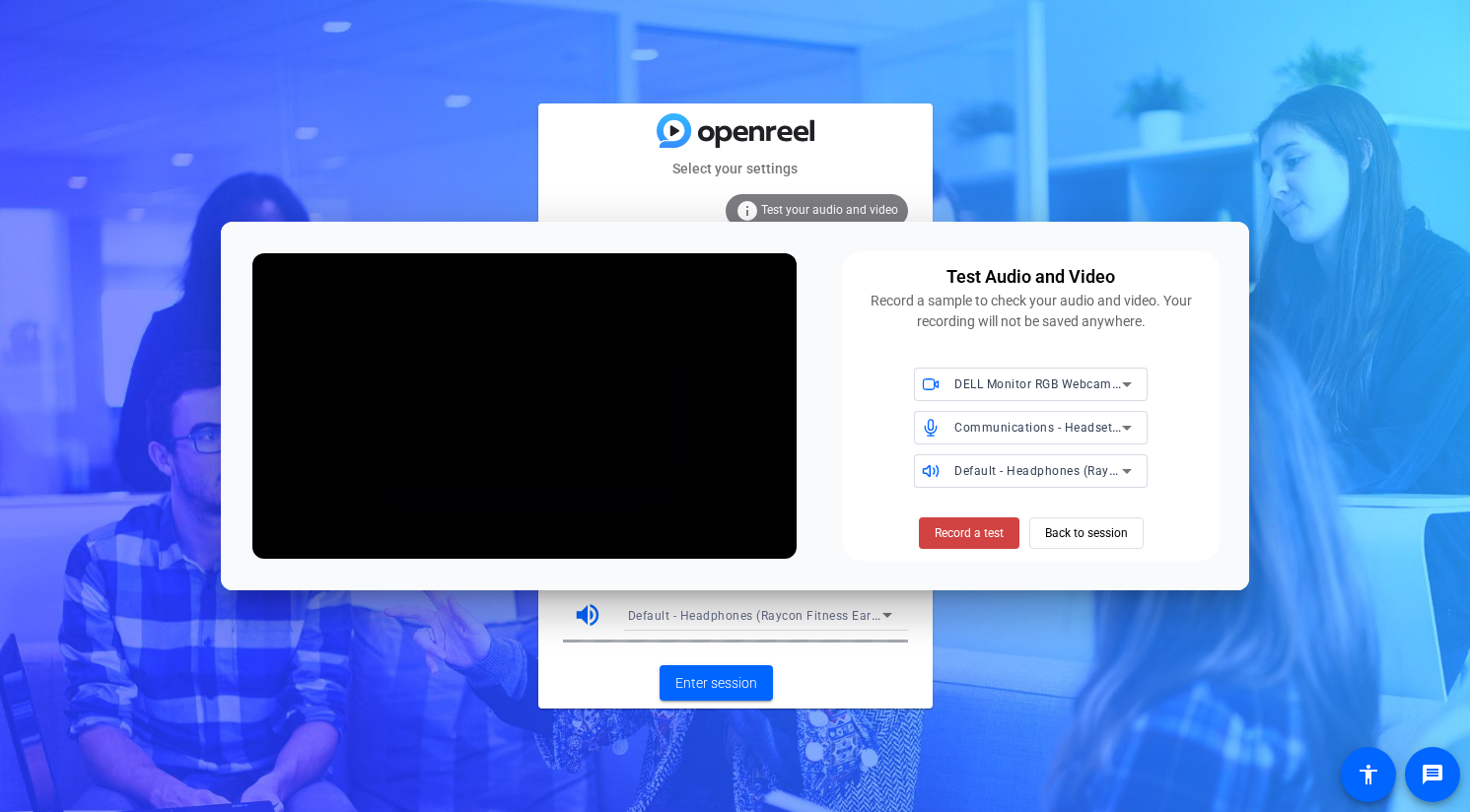 click on "Test Audio and Video  Record a sample to check your audio and video. Your recording will not be saved anywhere.
DELL Monitor RGB Webcam (413c:c00a)
Communications - Headset (Raycon Fitness Earbuds)
Default - Headphones (Raycon Fitness Earbuds)  Record a test  Back to session" at bounding box center [735, 406] 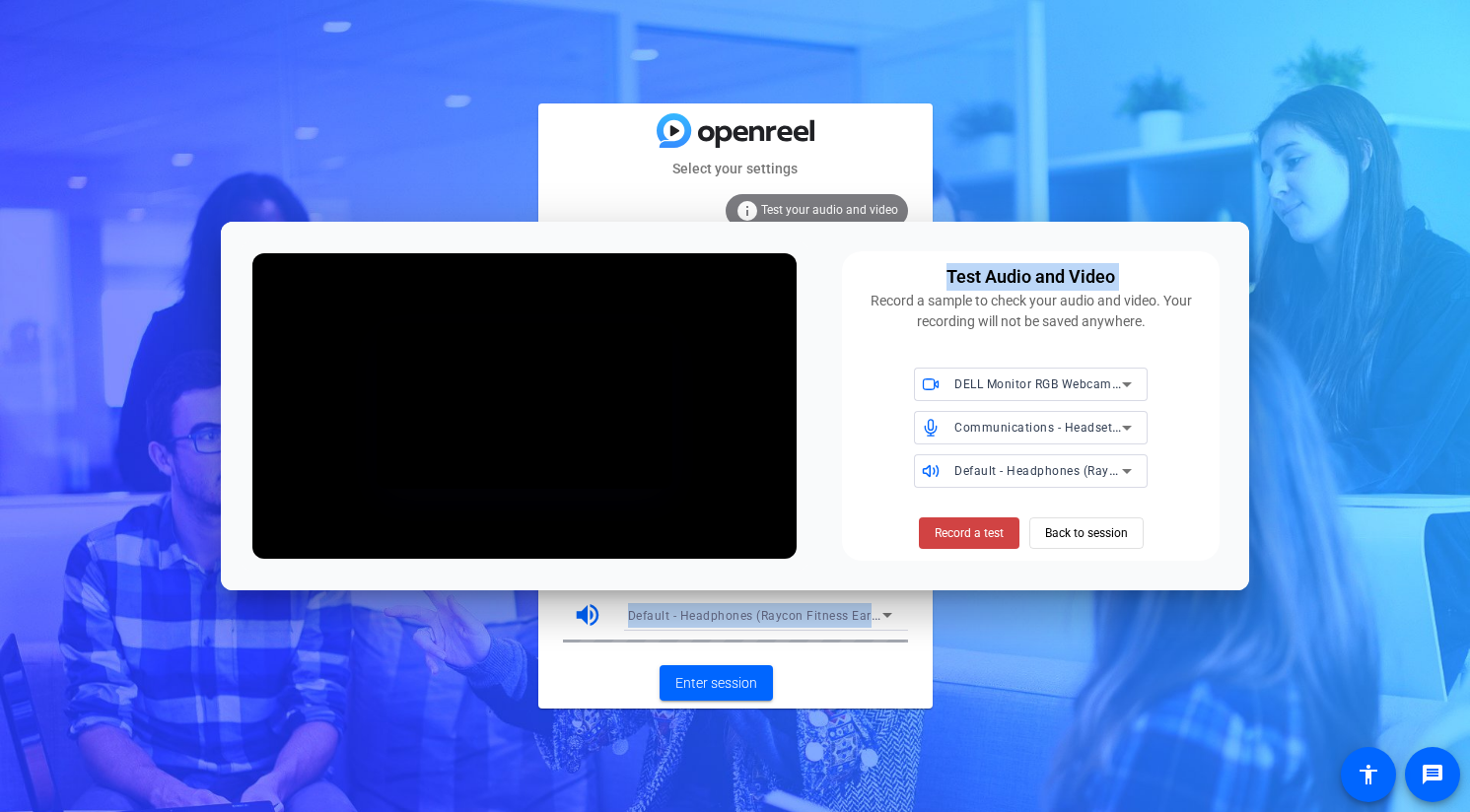 drag, startPoint x: 843, startPoint y: 242, endPoint x: 1353, endPoint y: 405, distance: 535.41479 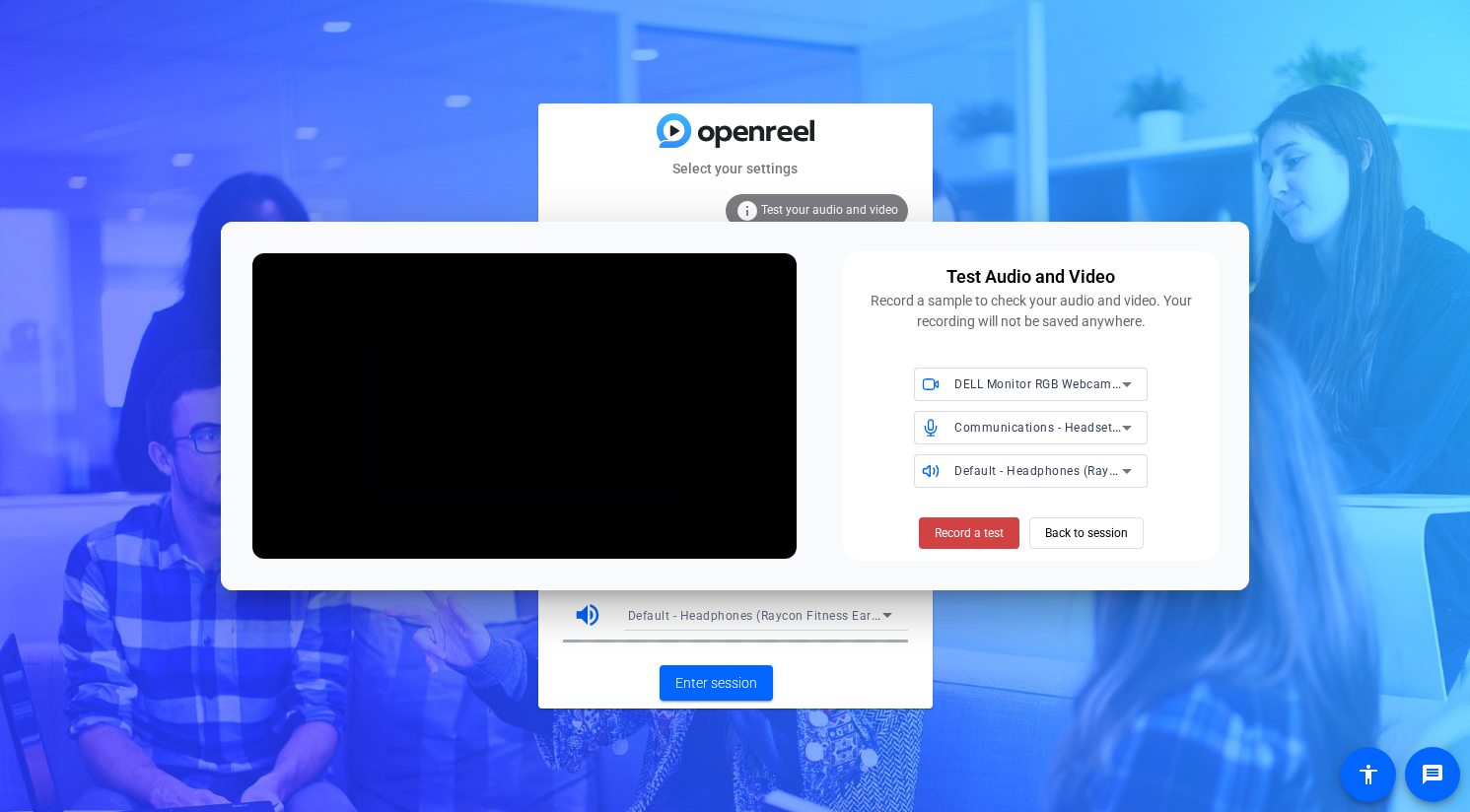 drag, startPoint x: 1353, startPoint y: 405, endPoint x: 1223, endPoint y: 370, distance: 134.62912 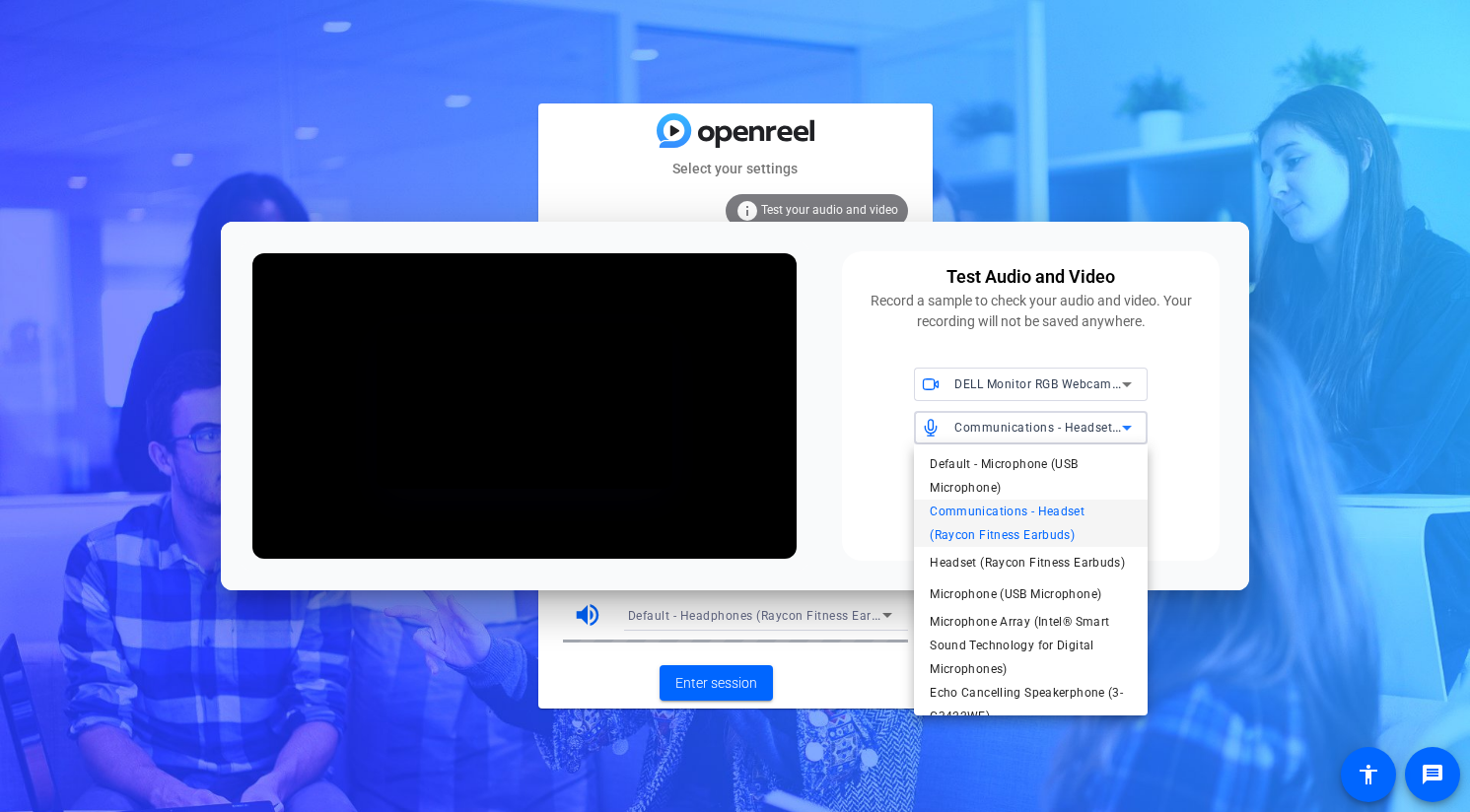 click at bounding box center (735, 406) 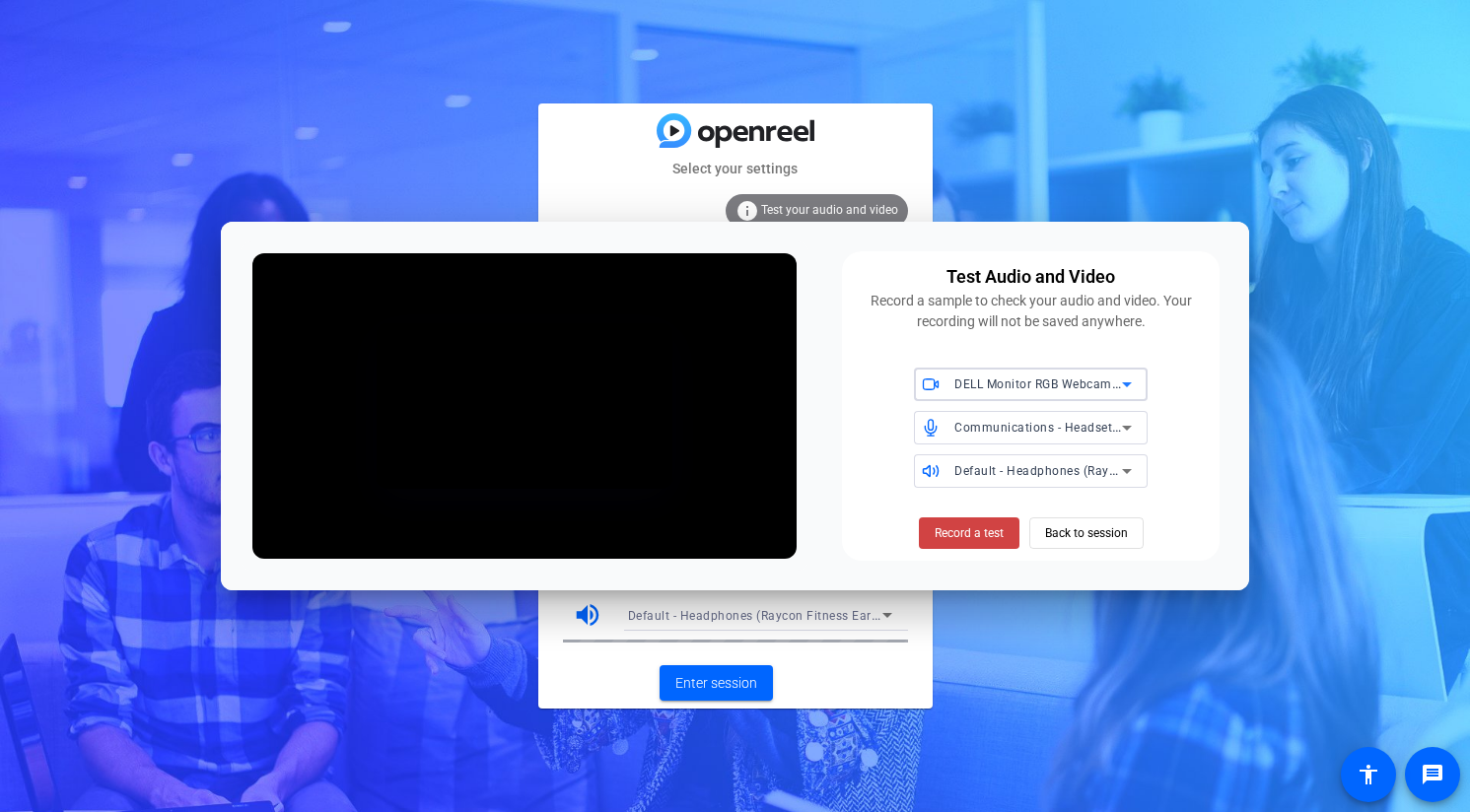 click on "DELL Monitor RGB Webcam (413c:c00a)" at bounding box center (1070, 383) 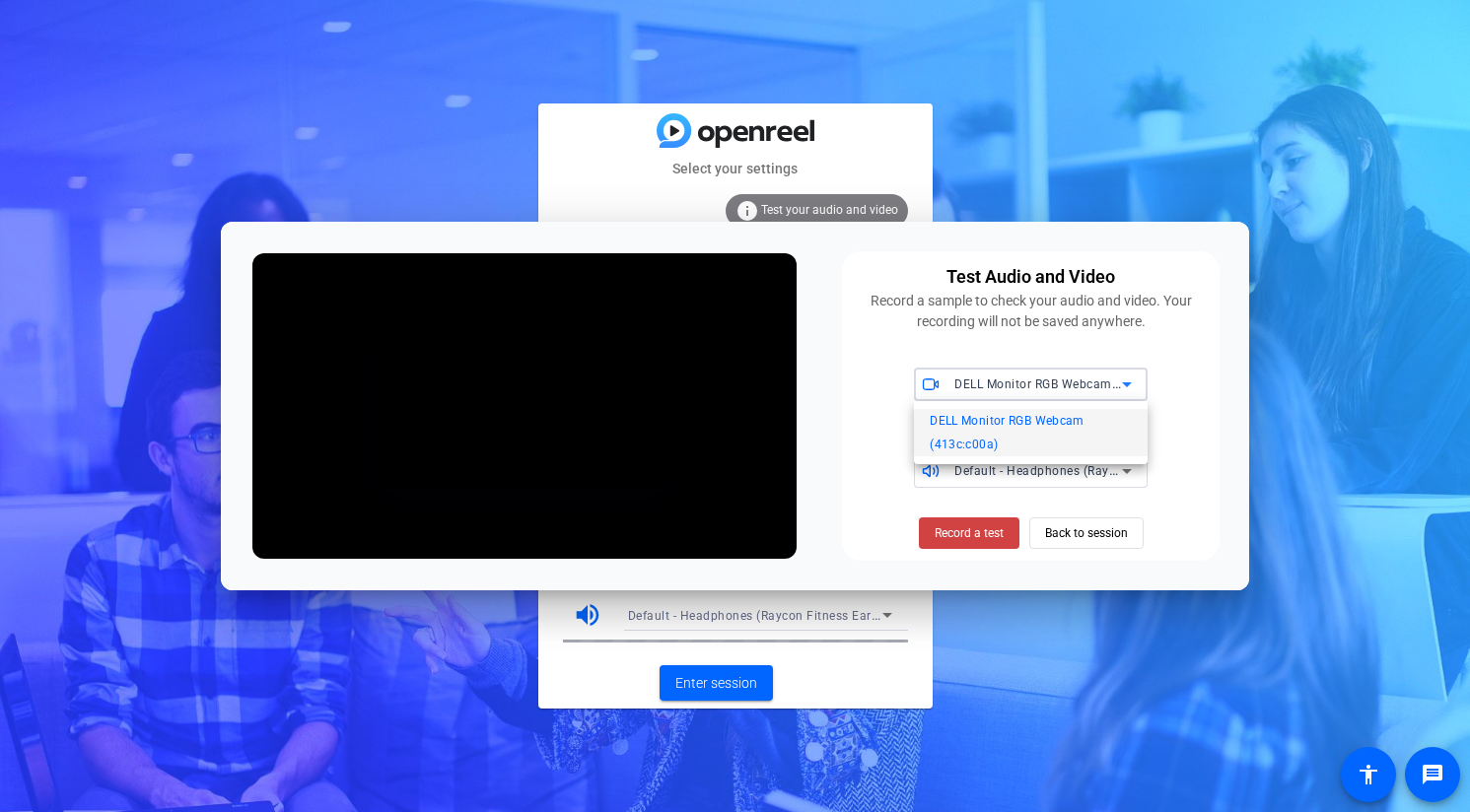 click at bounding box center (735, 406) 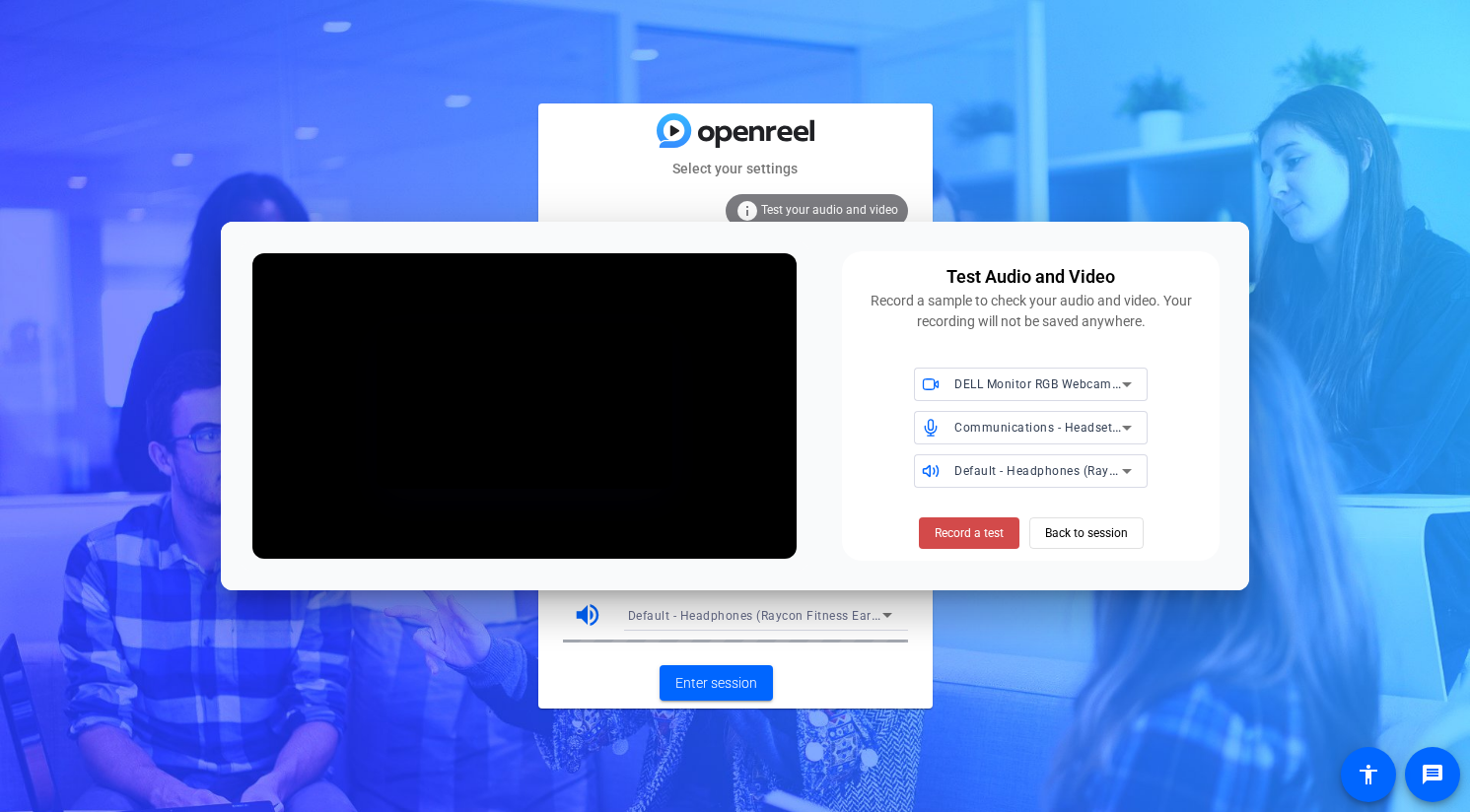 click on "Record a test" at bounding box center [969, 533] 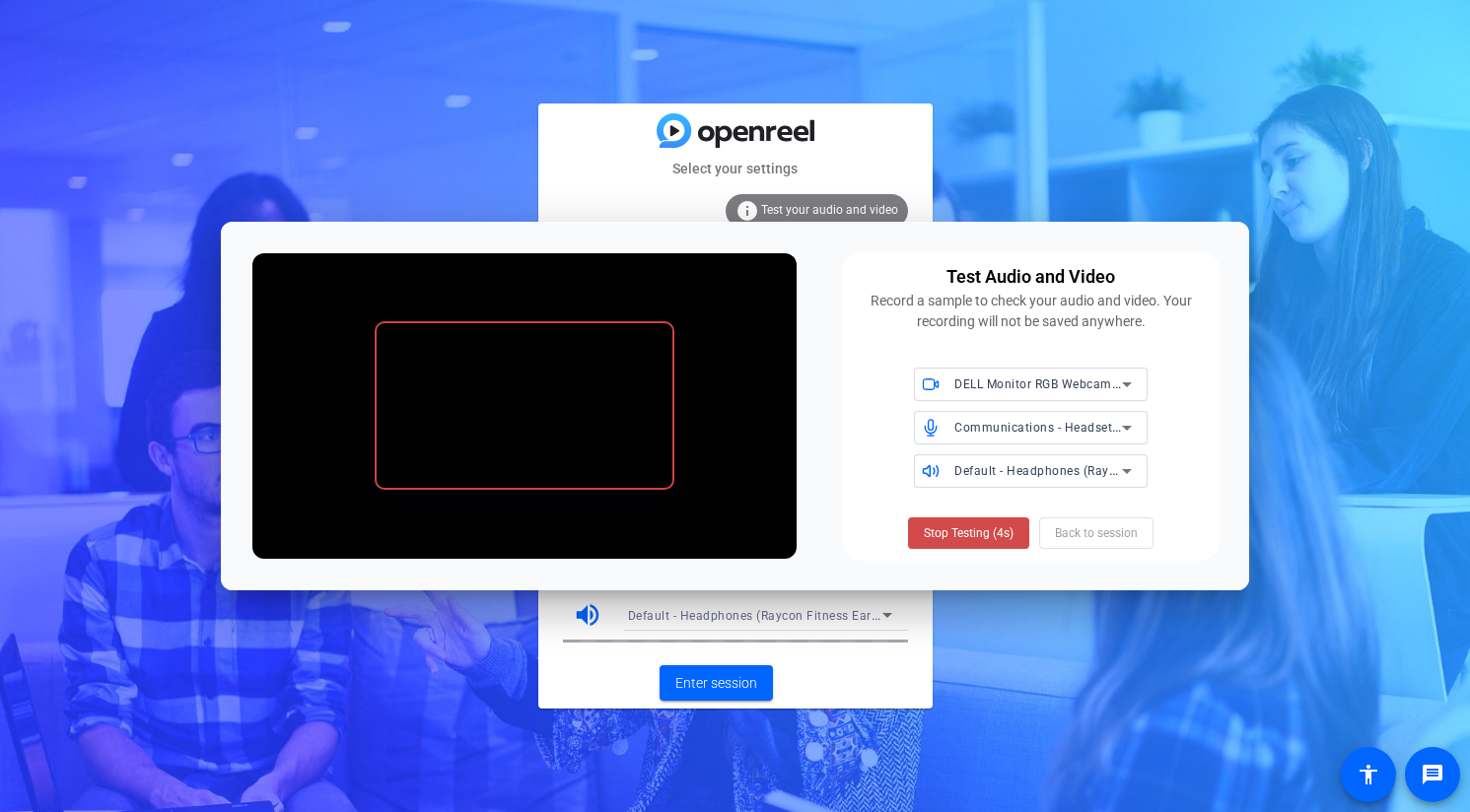 click on "Stop Testing (4s)" at bounding box center (968, 533) 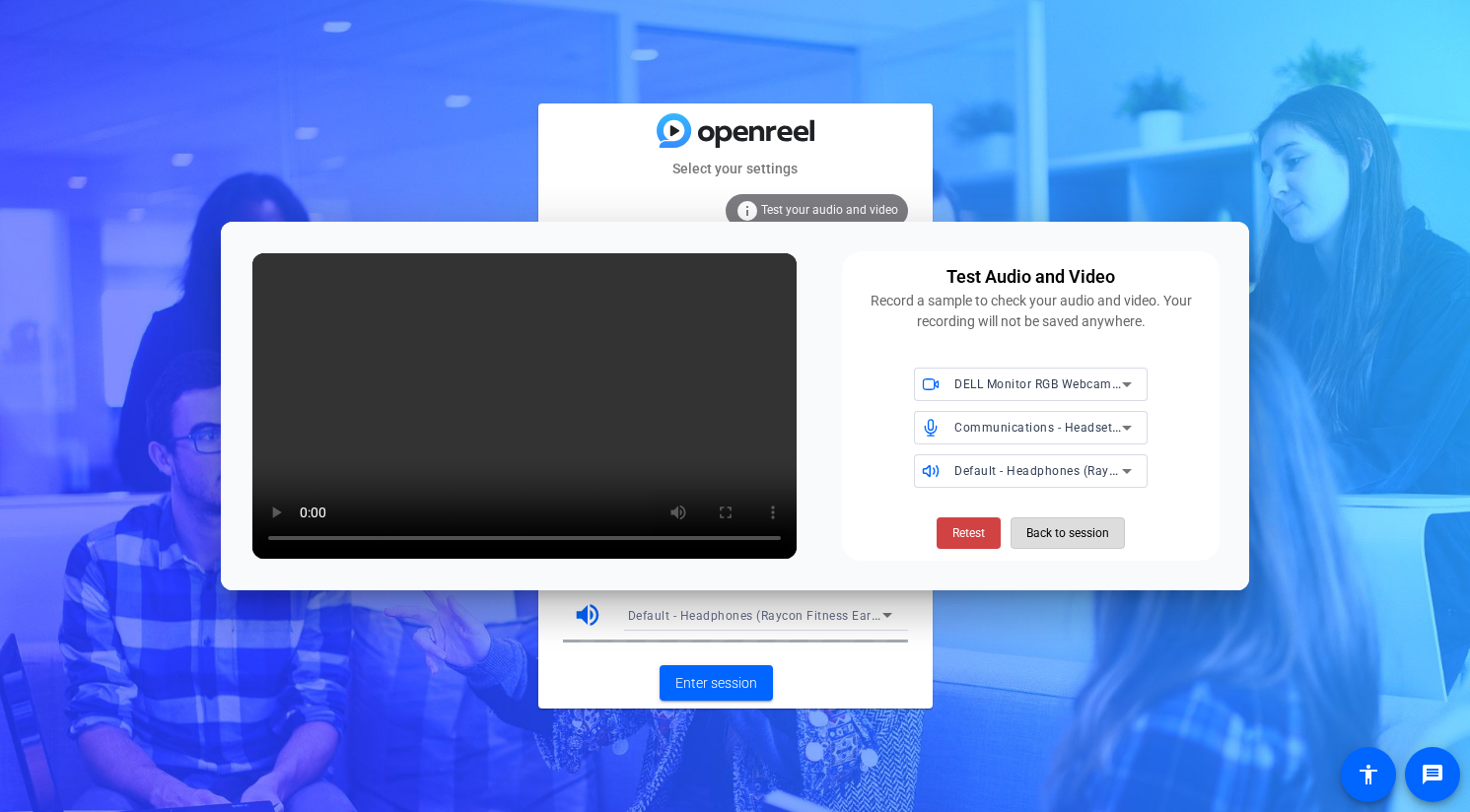 click on "Back to session" at bounding box center (1068, 533) 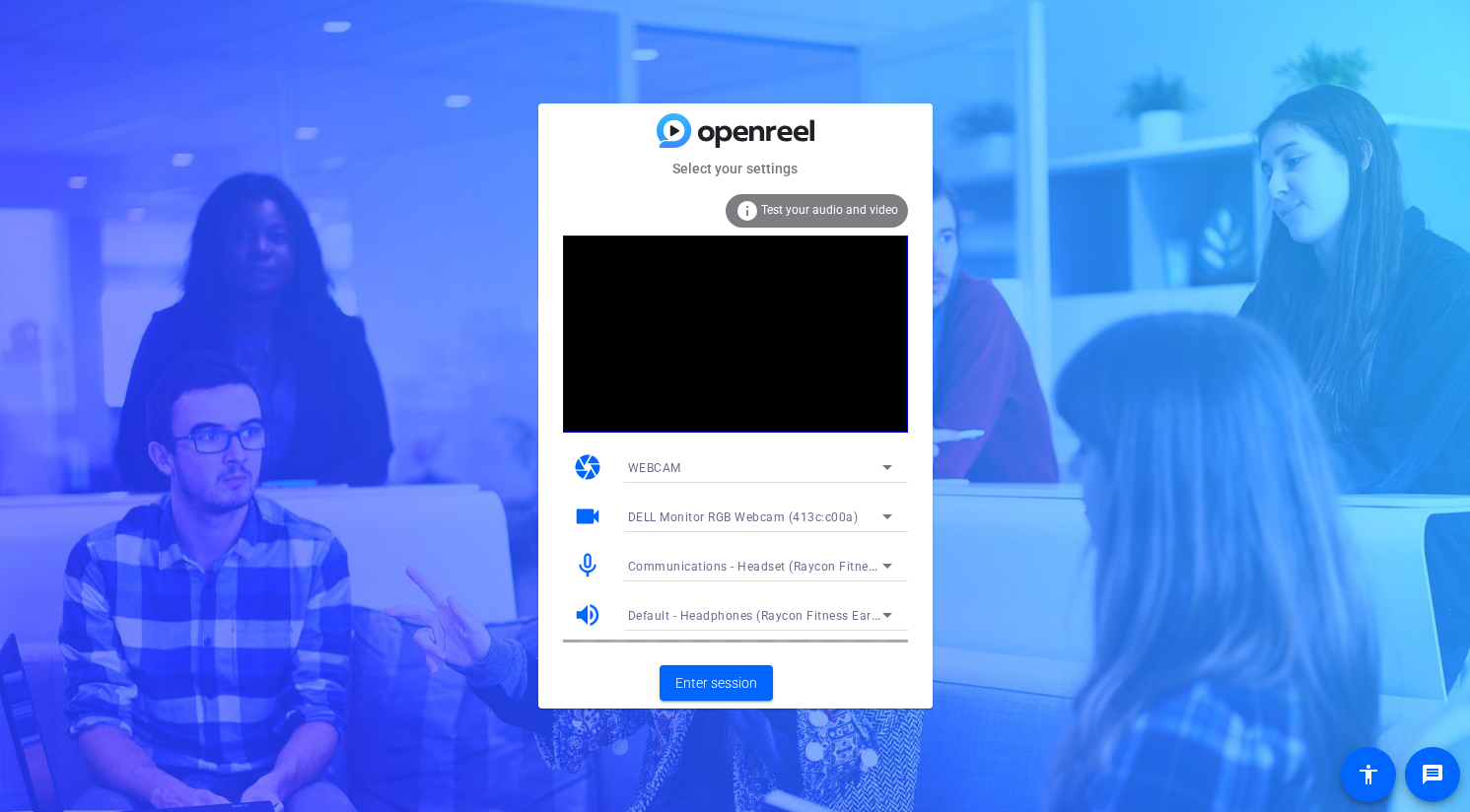 click on "Enter session" 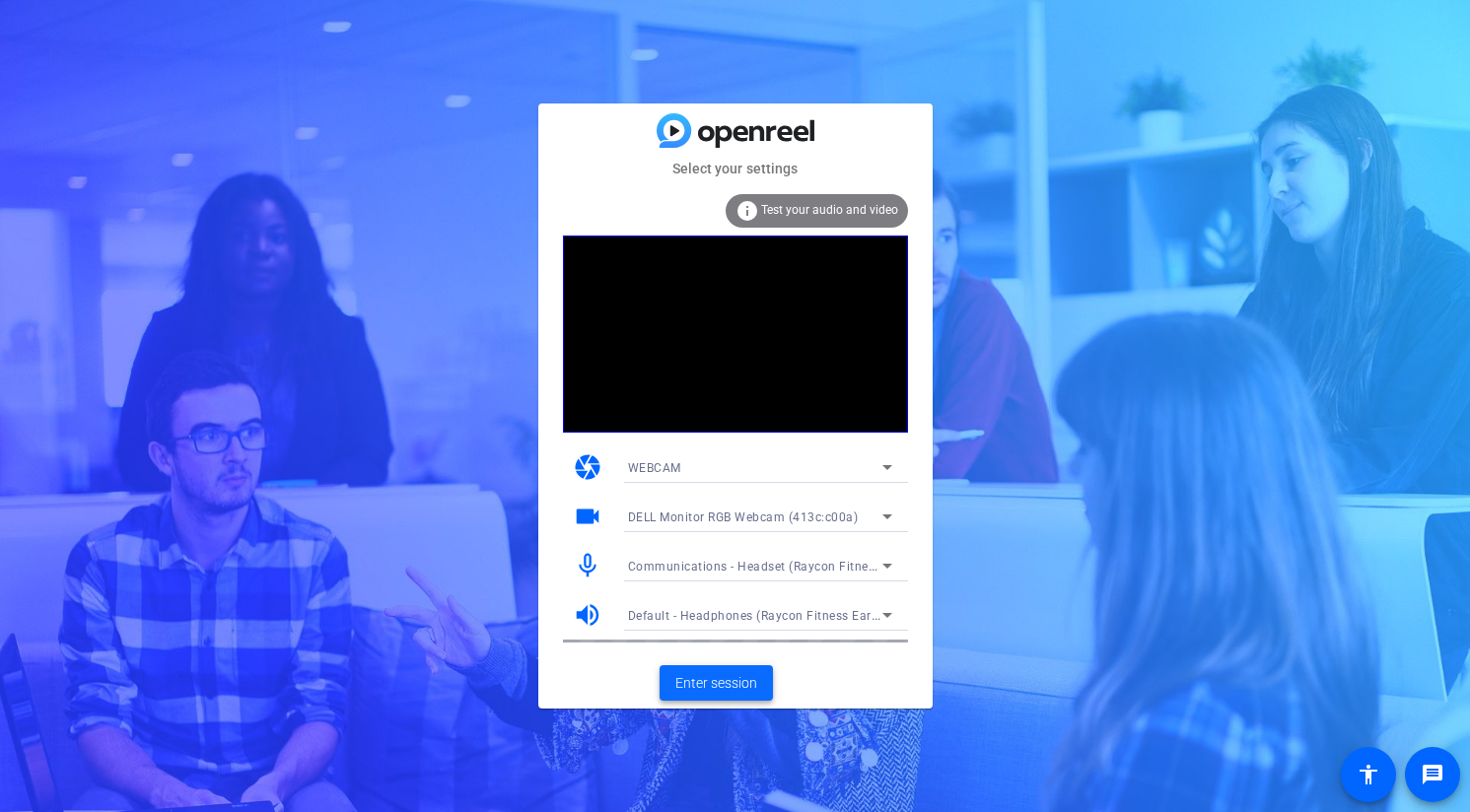 click on "Enter session" 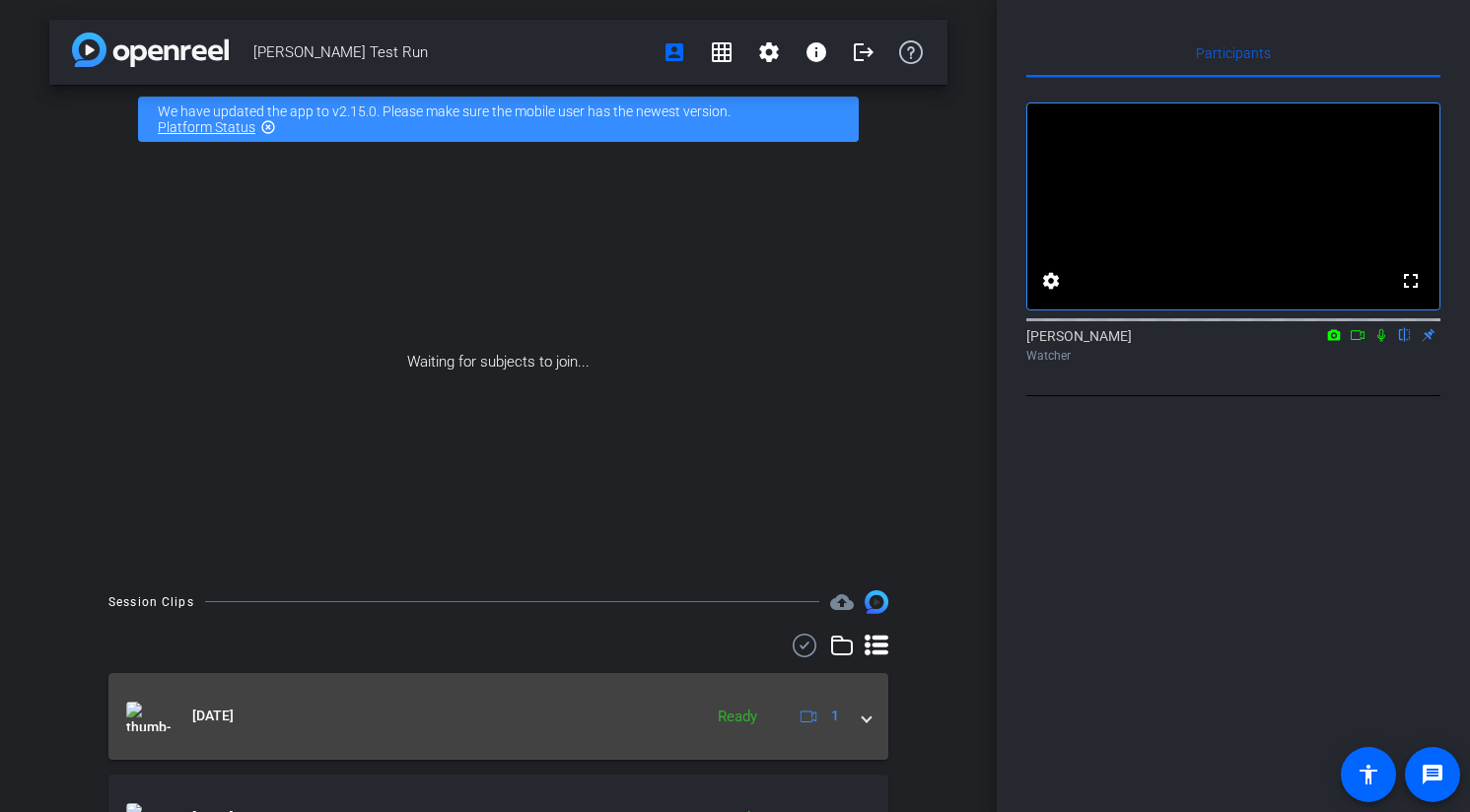 click on "Jul 24, 2025" at bounding box center [409, 716] 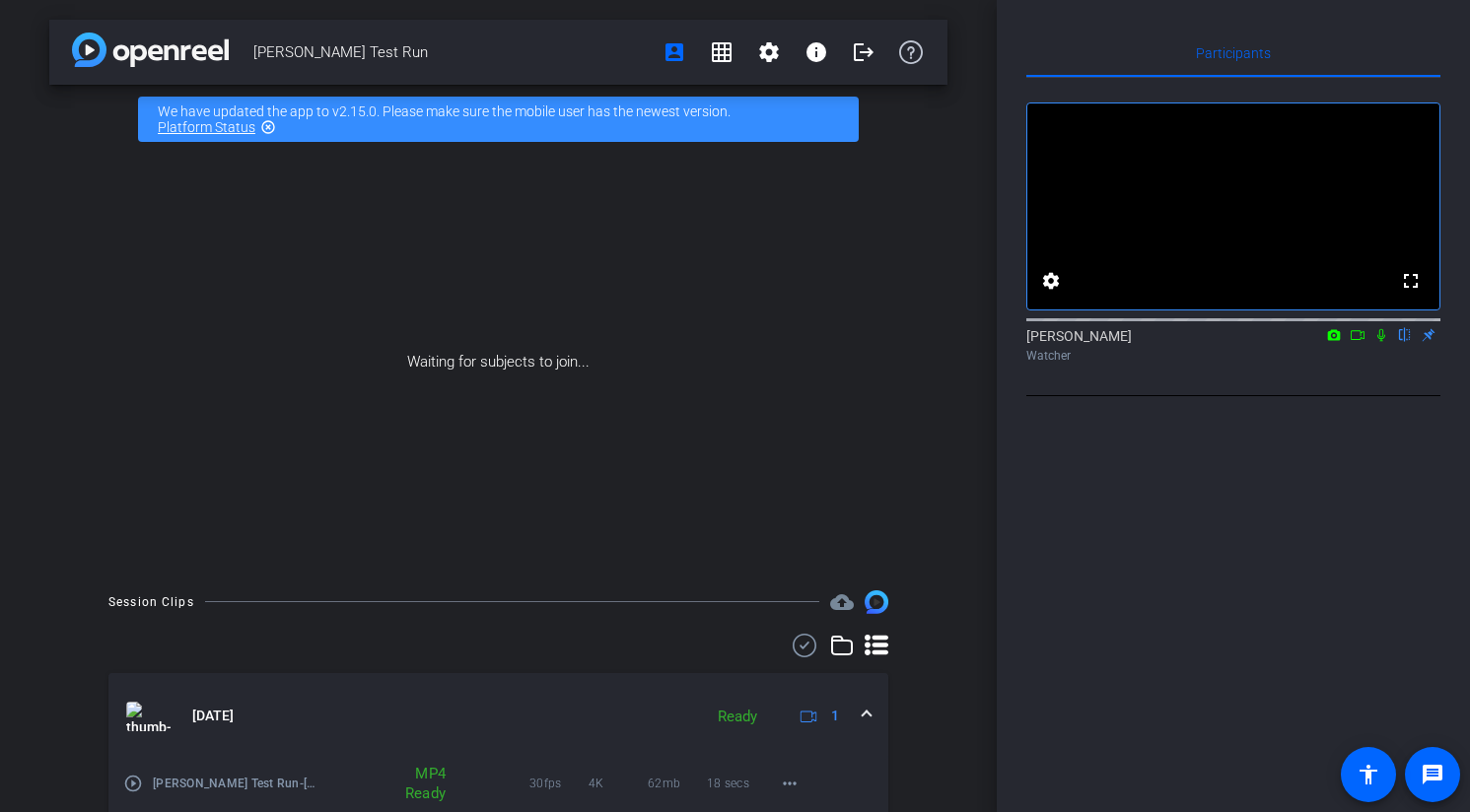 scroll, scrollTop: 99, scrollLeft: 0, axis: vertical 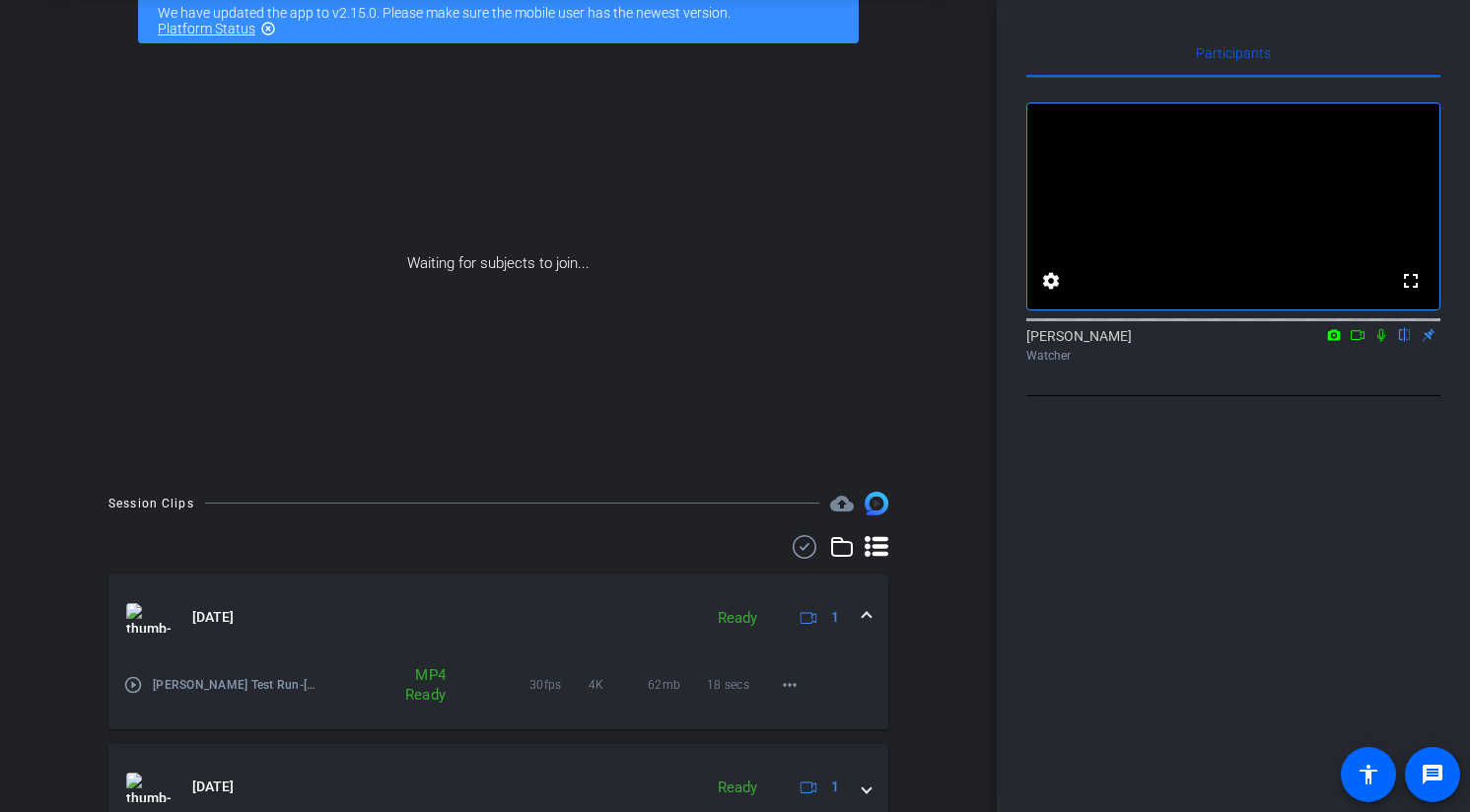 click 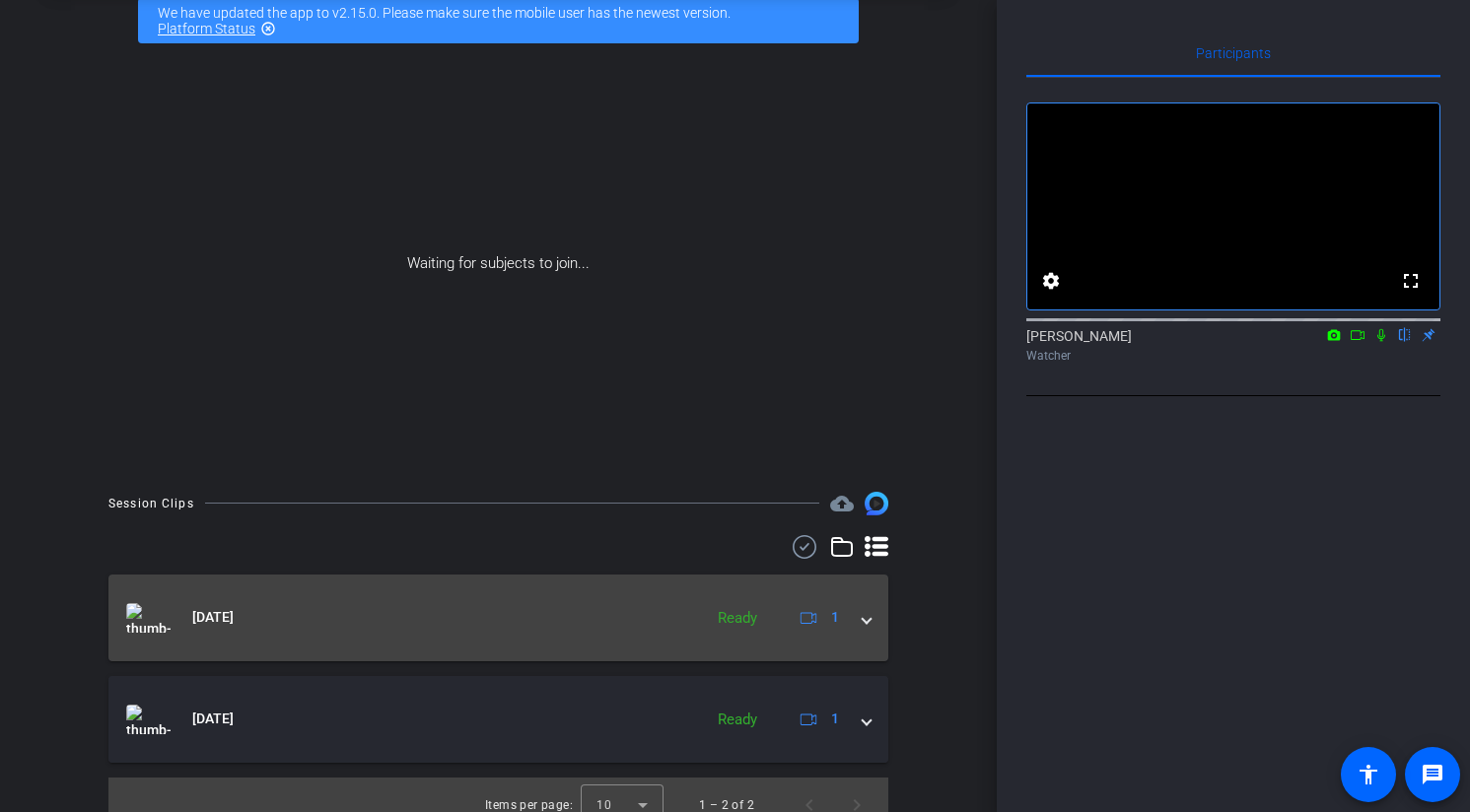click at bounding box center [867, 617] 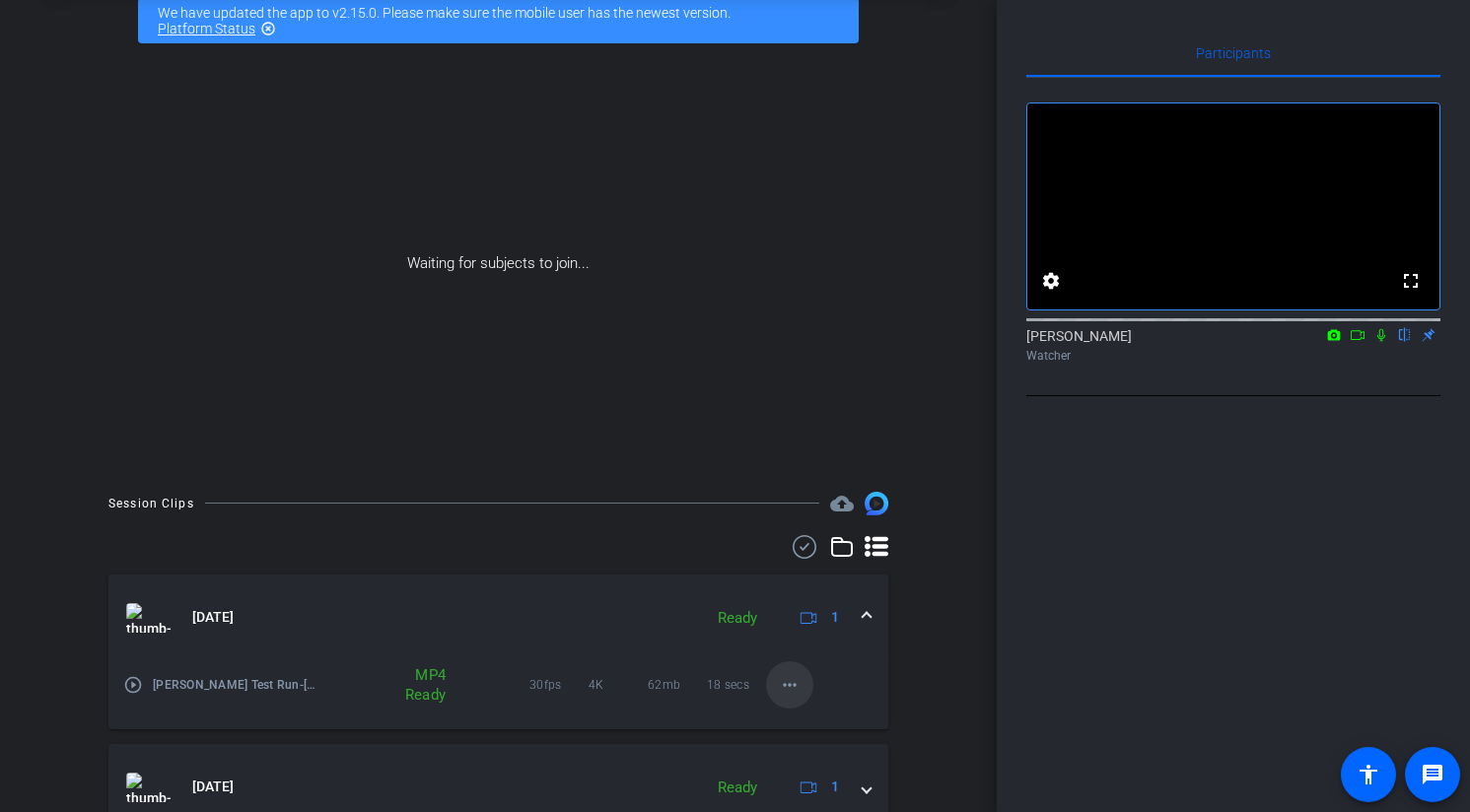 click on "more_horiz" at bounding box center [790, 685] 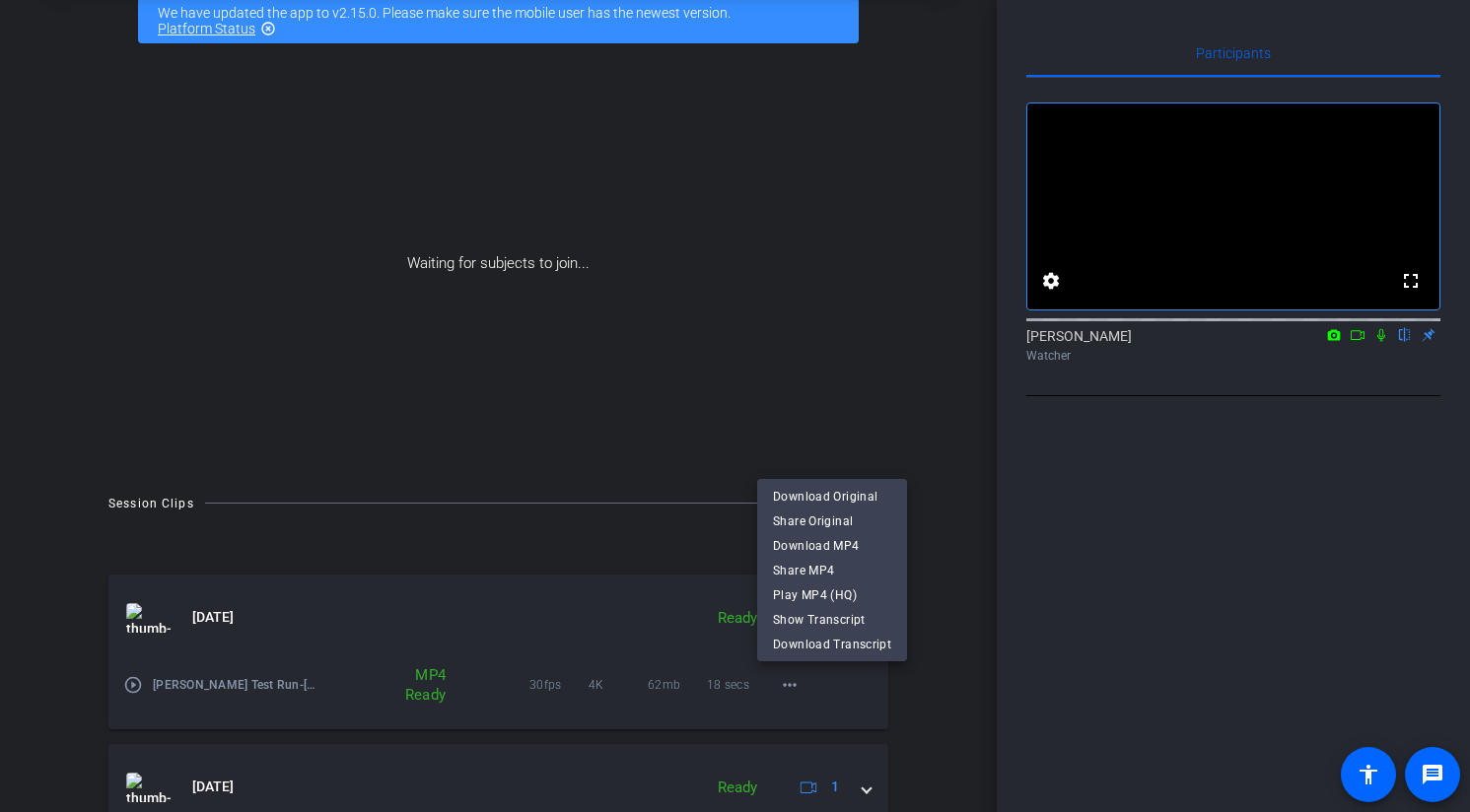 click at bounding box center [735, 406] 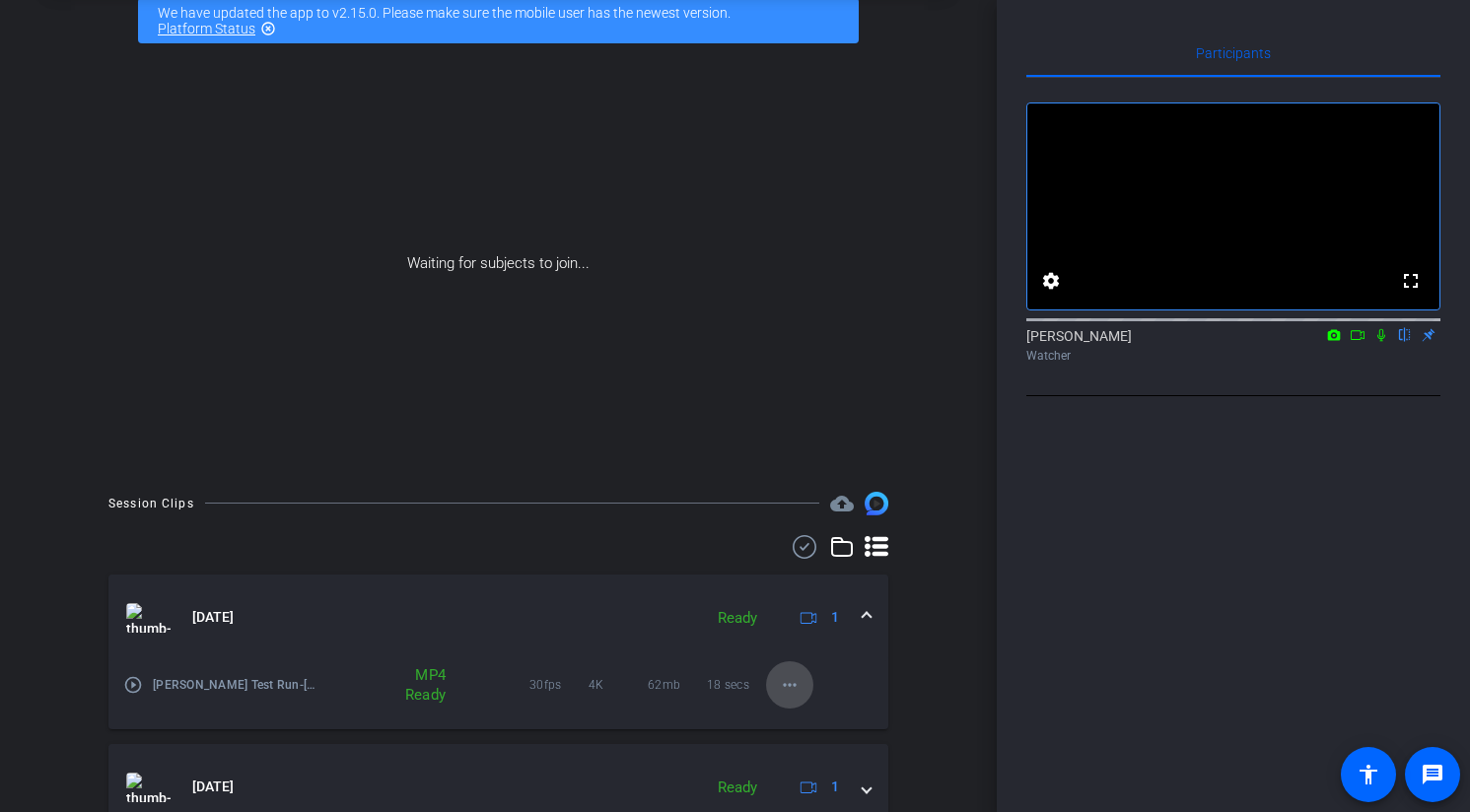 click on "more_horiz" at bounding box center (790, 685) 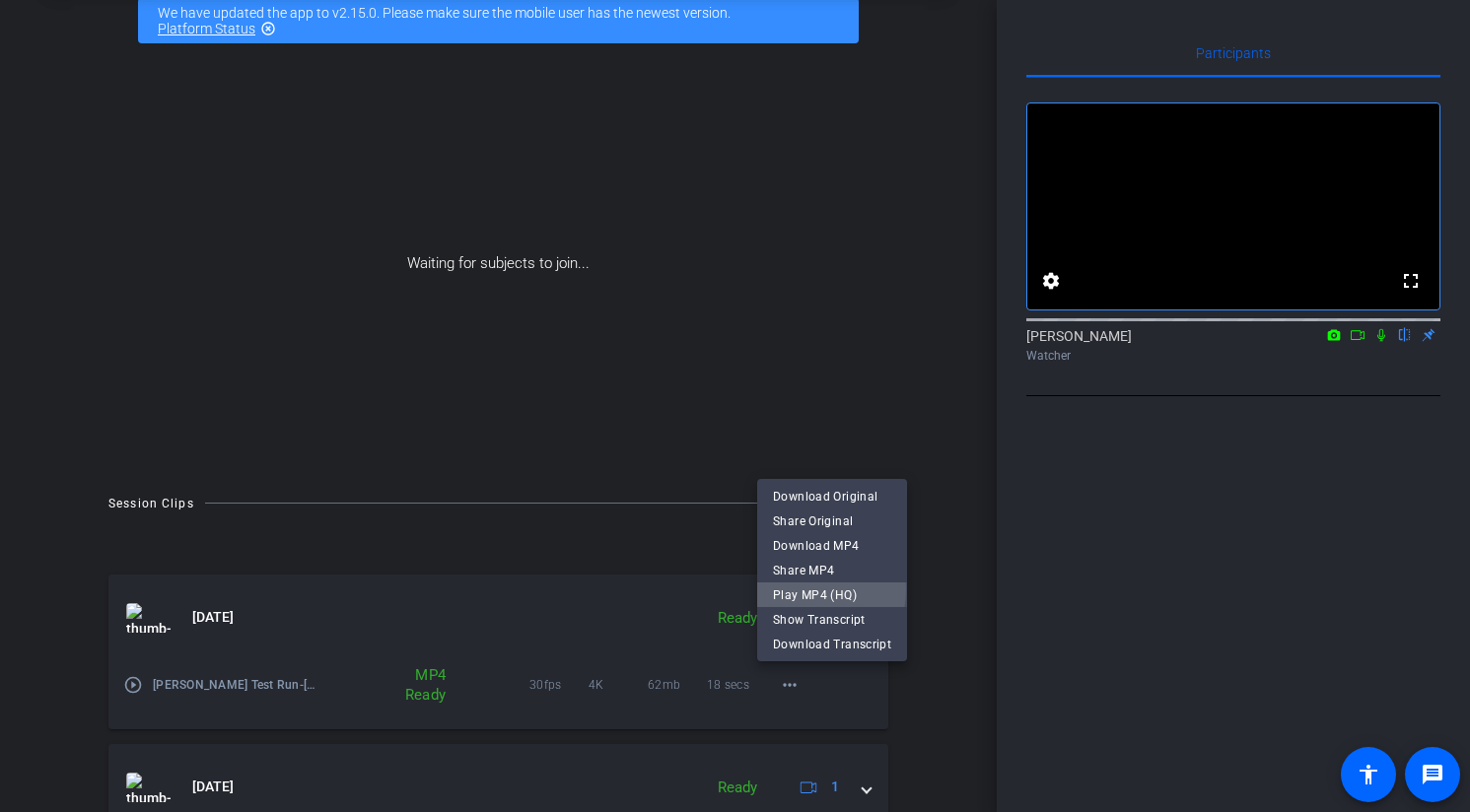click on "Play MP4 (HQ)" at bounding box center [832, 594] 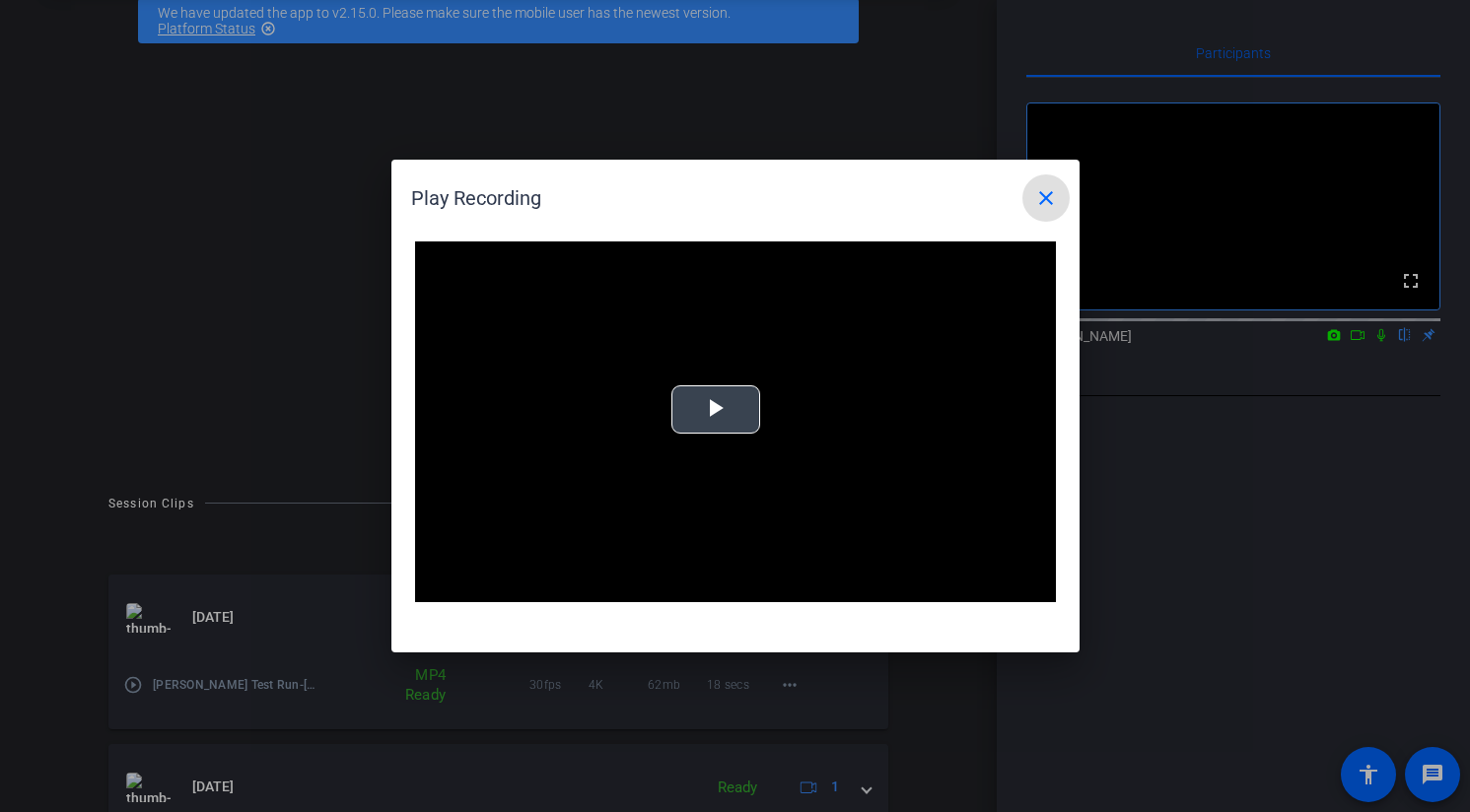 click at bounding box center [716, 410] 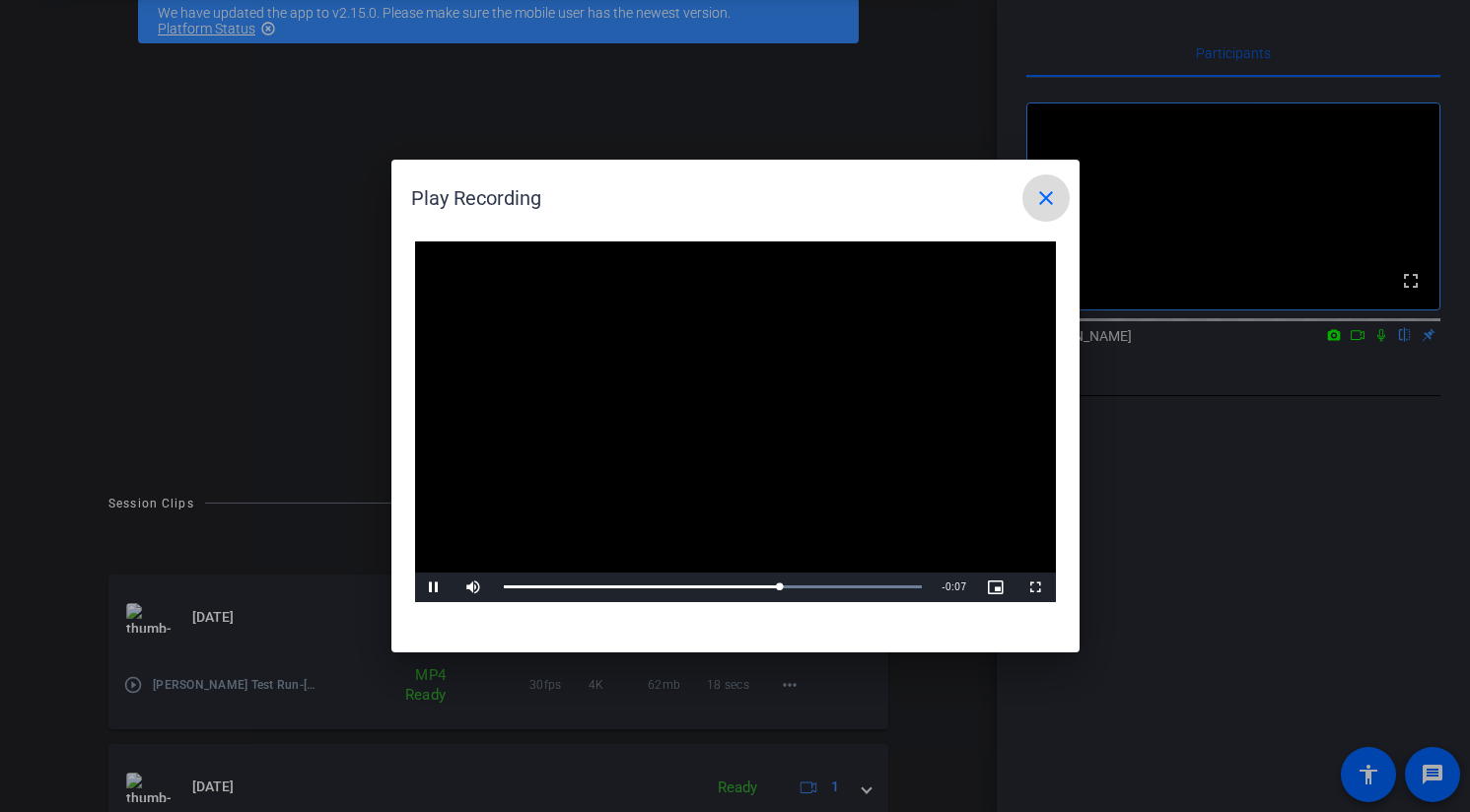 click on "close" at bounding box center [1046, 198] 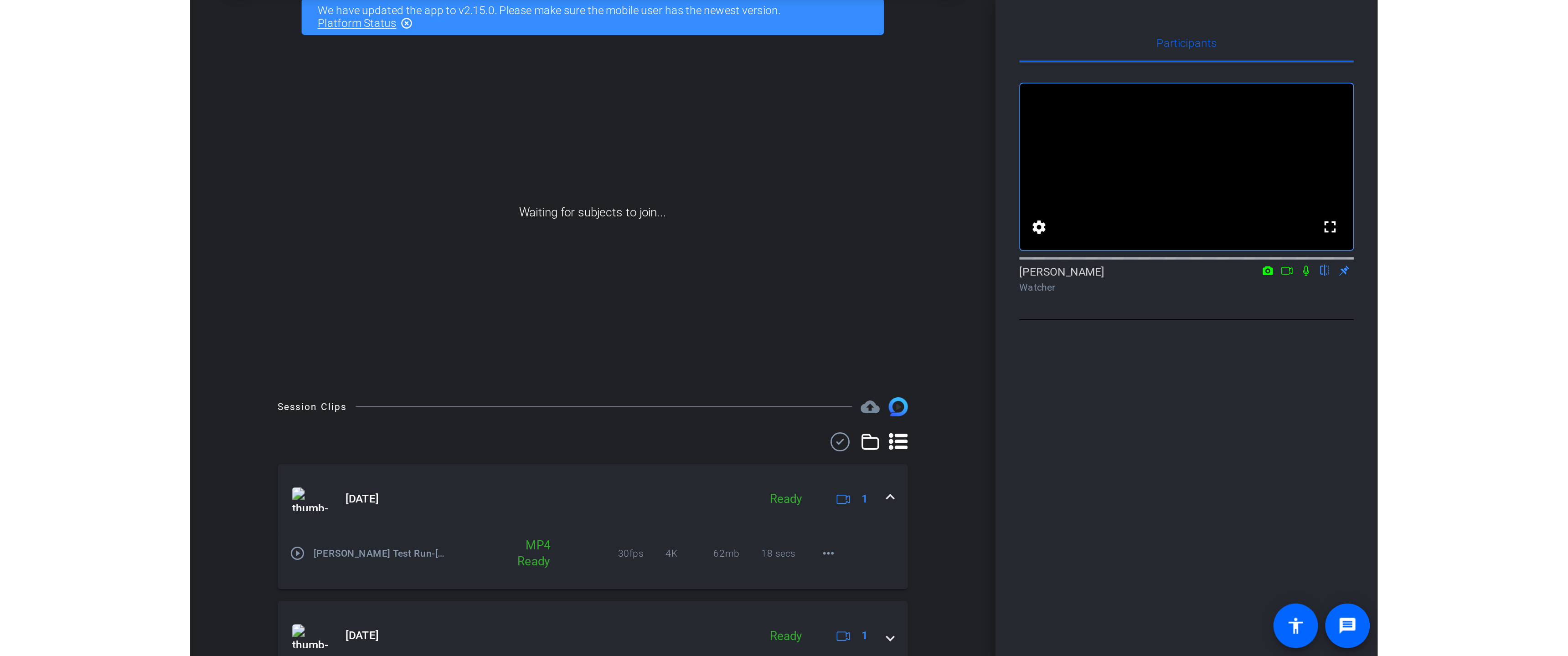 scroll, scrollTop: 87, scrollLeft: 0, axis: vertical 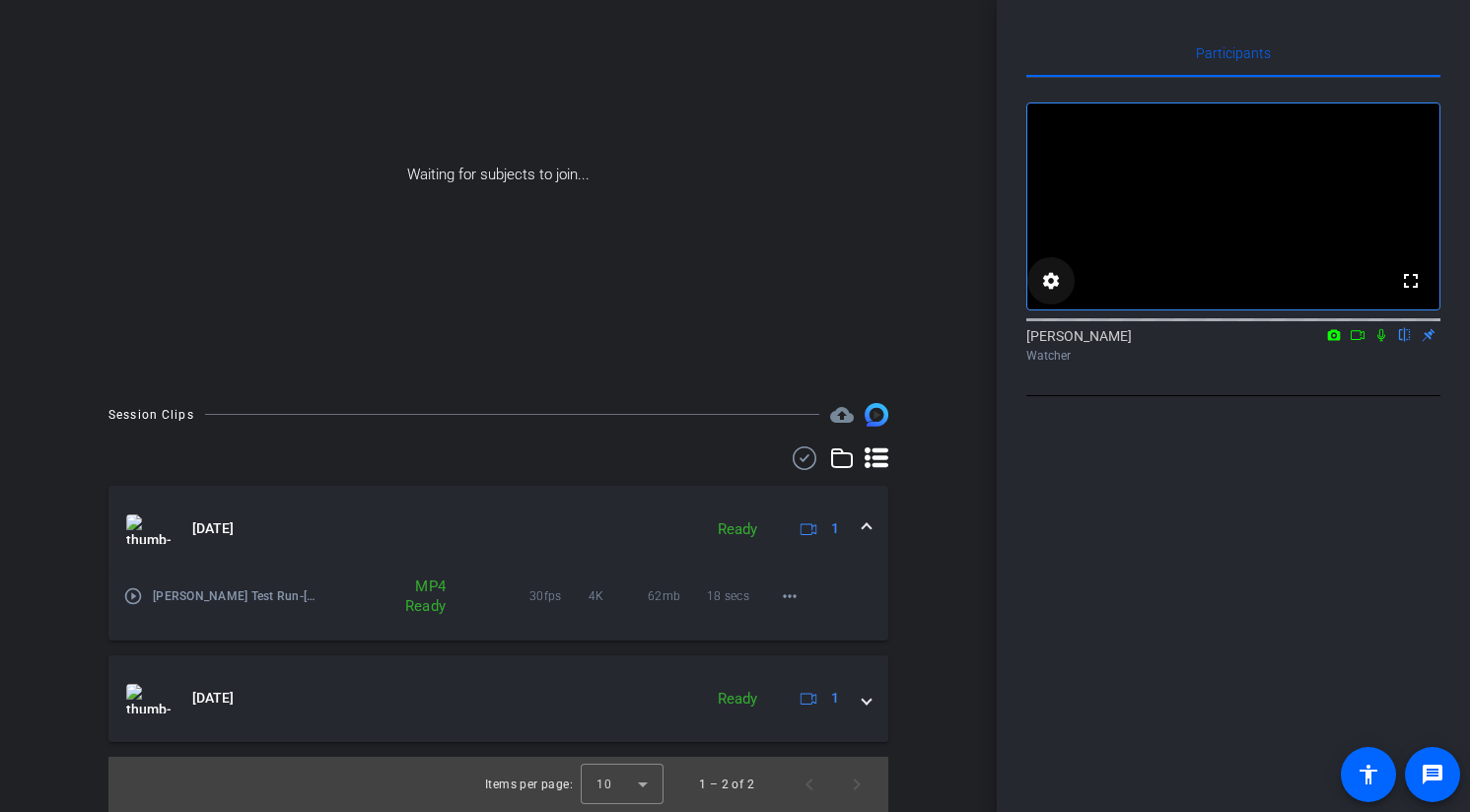 click on "settings" 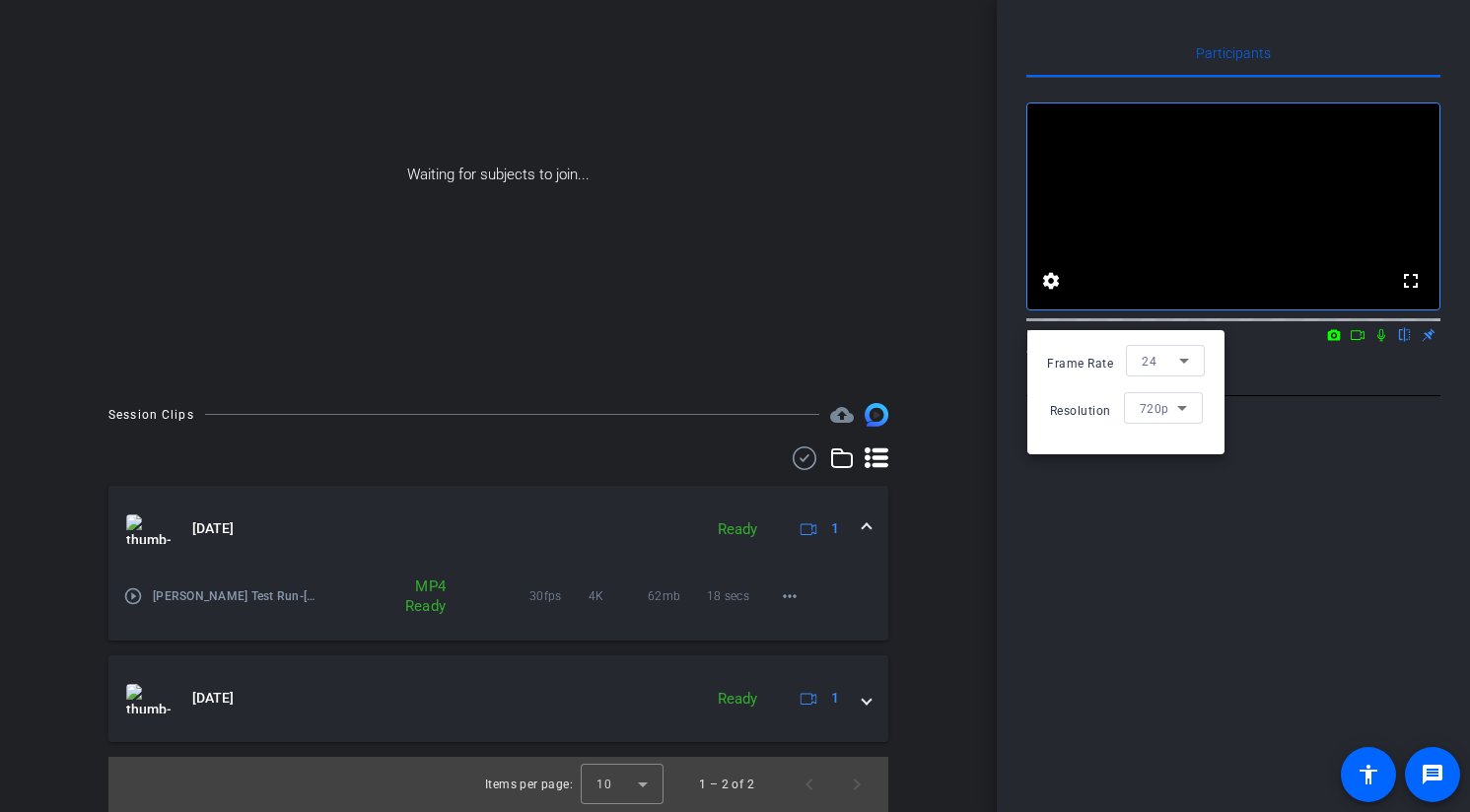 click at bounding box center [735, 406] 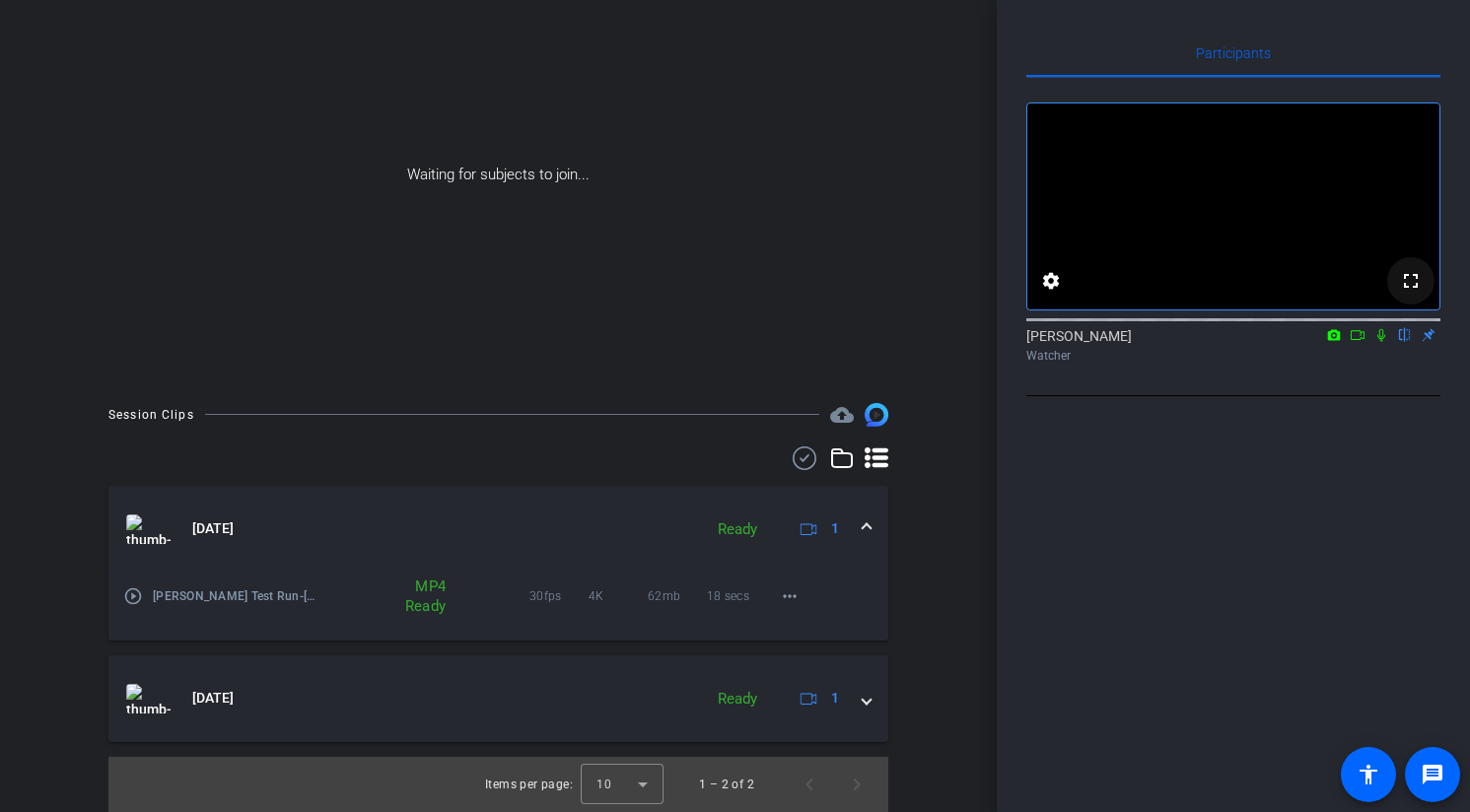 click on "fullscreen" 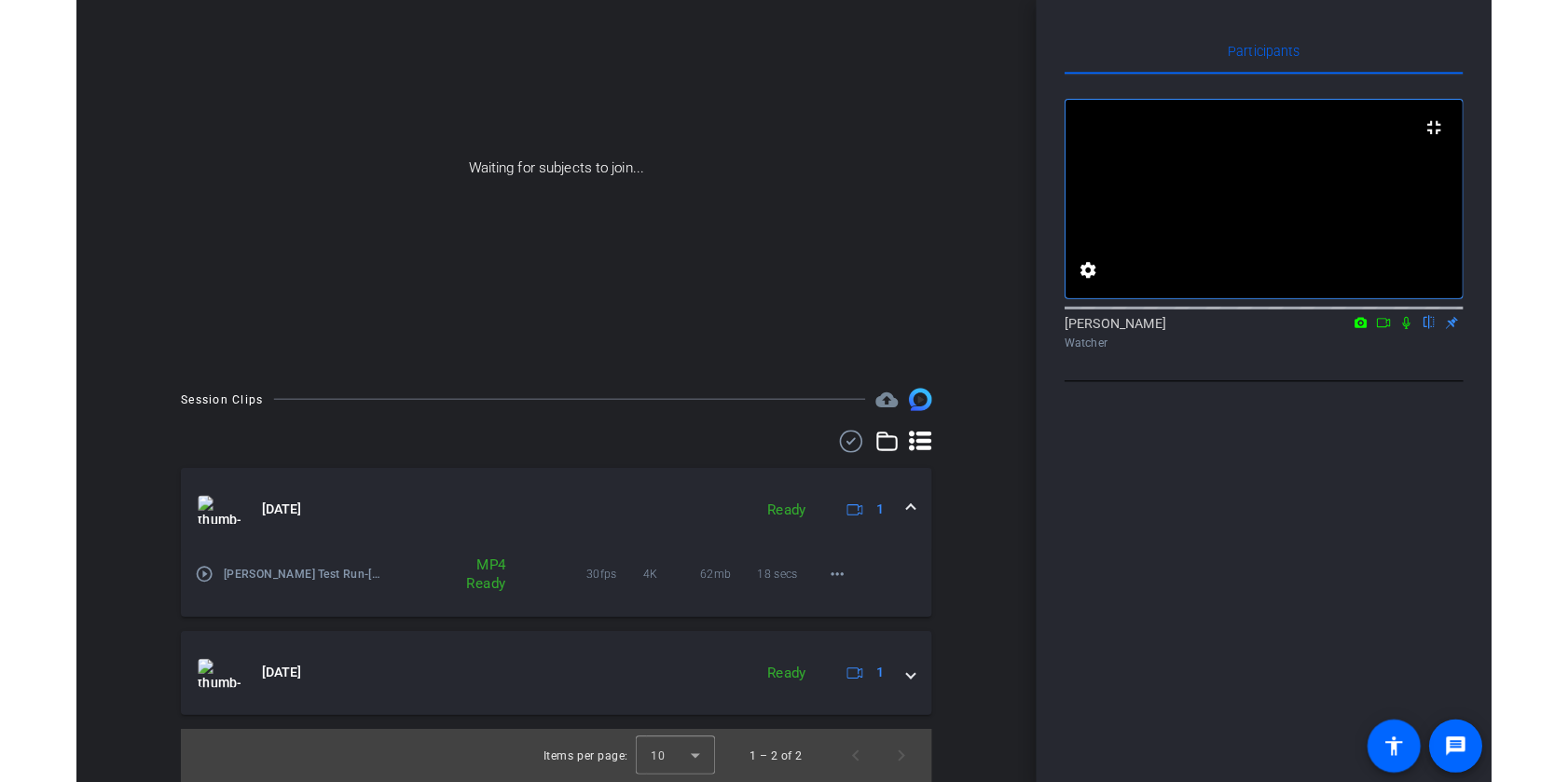 scroll, scrollTop: 0, scrollLeft: 0, axis: both 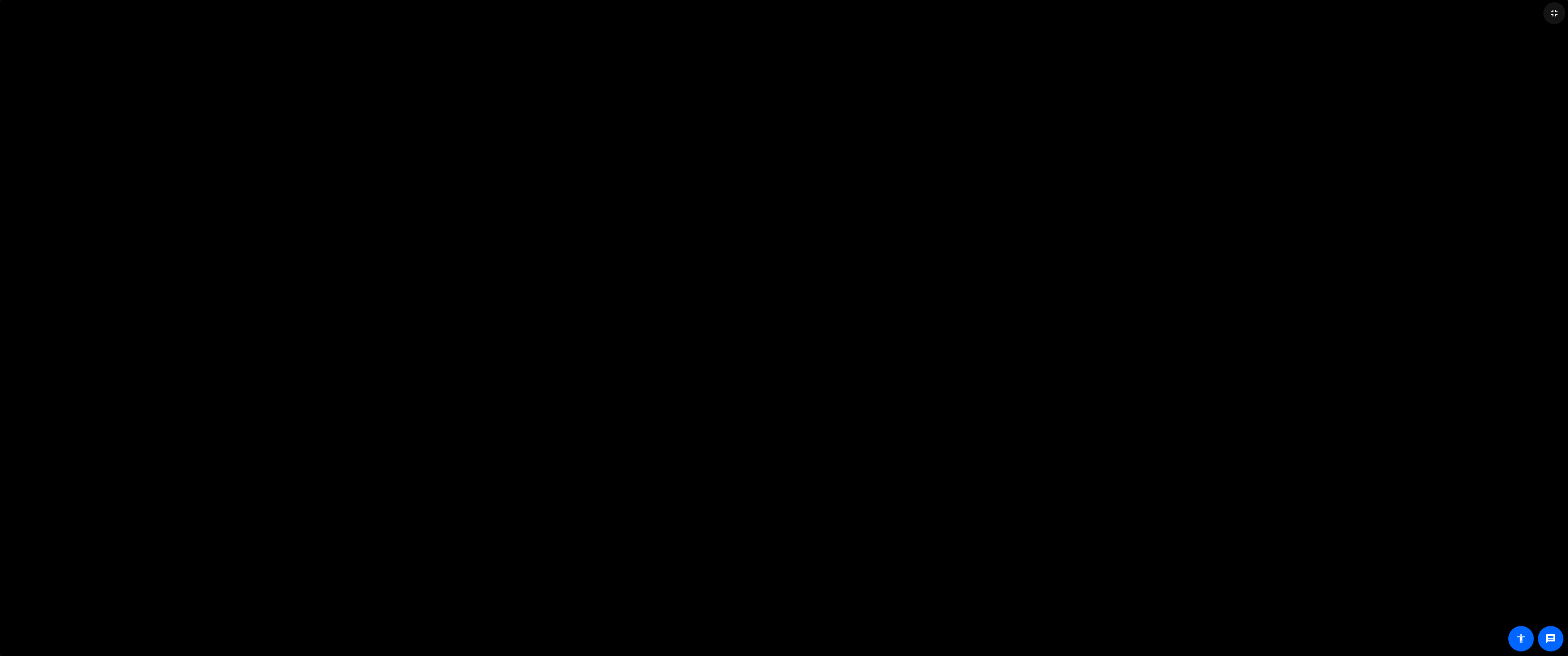 click on "fullscreen_exit" 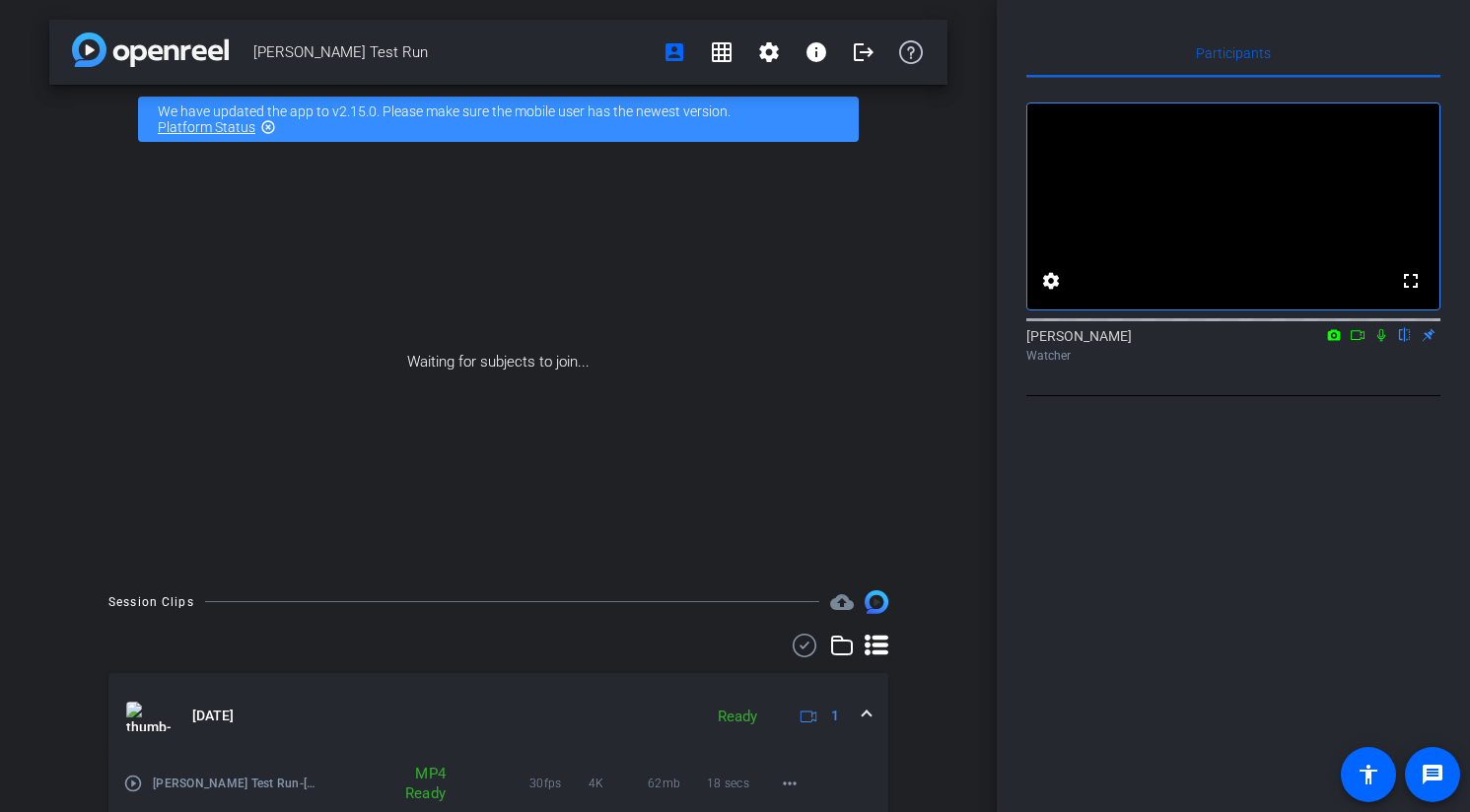 click on "flip" 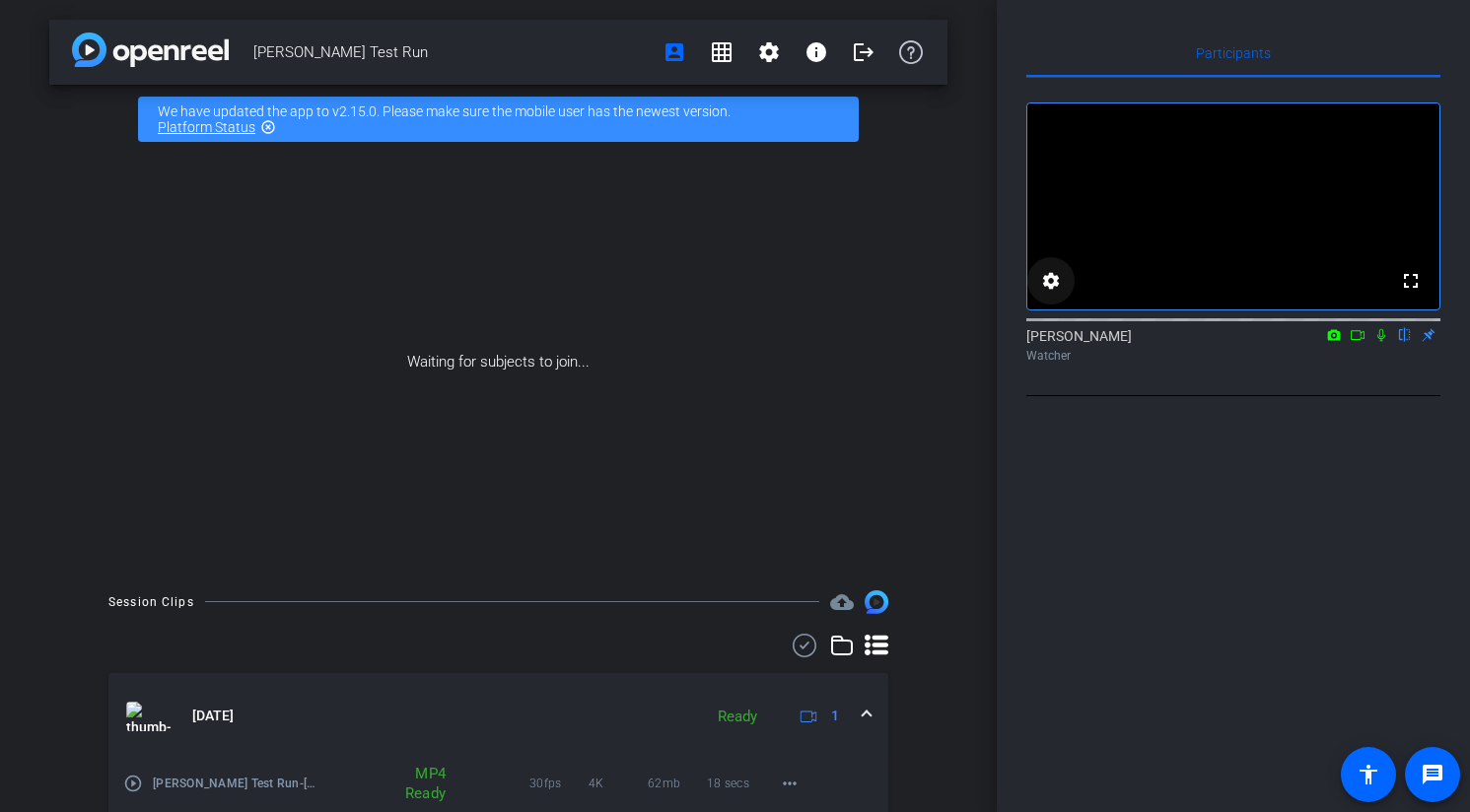 click on "settings" 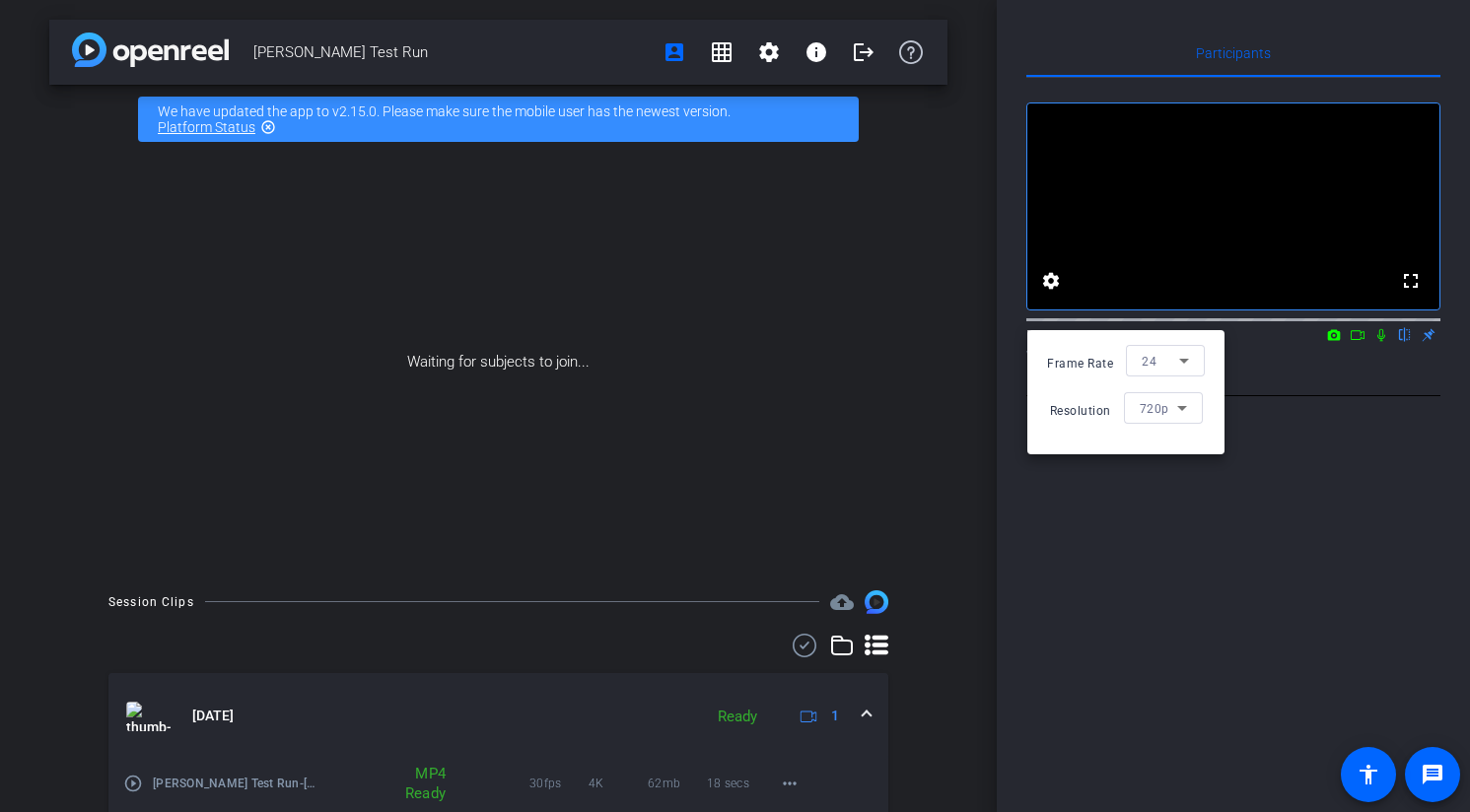 click on "720p" at bounding box center (1155, 409) 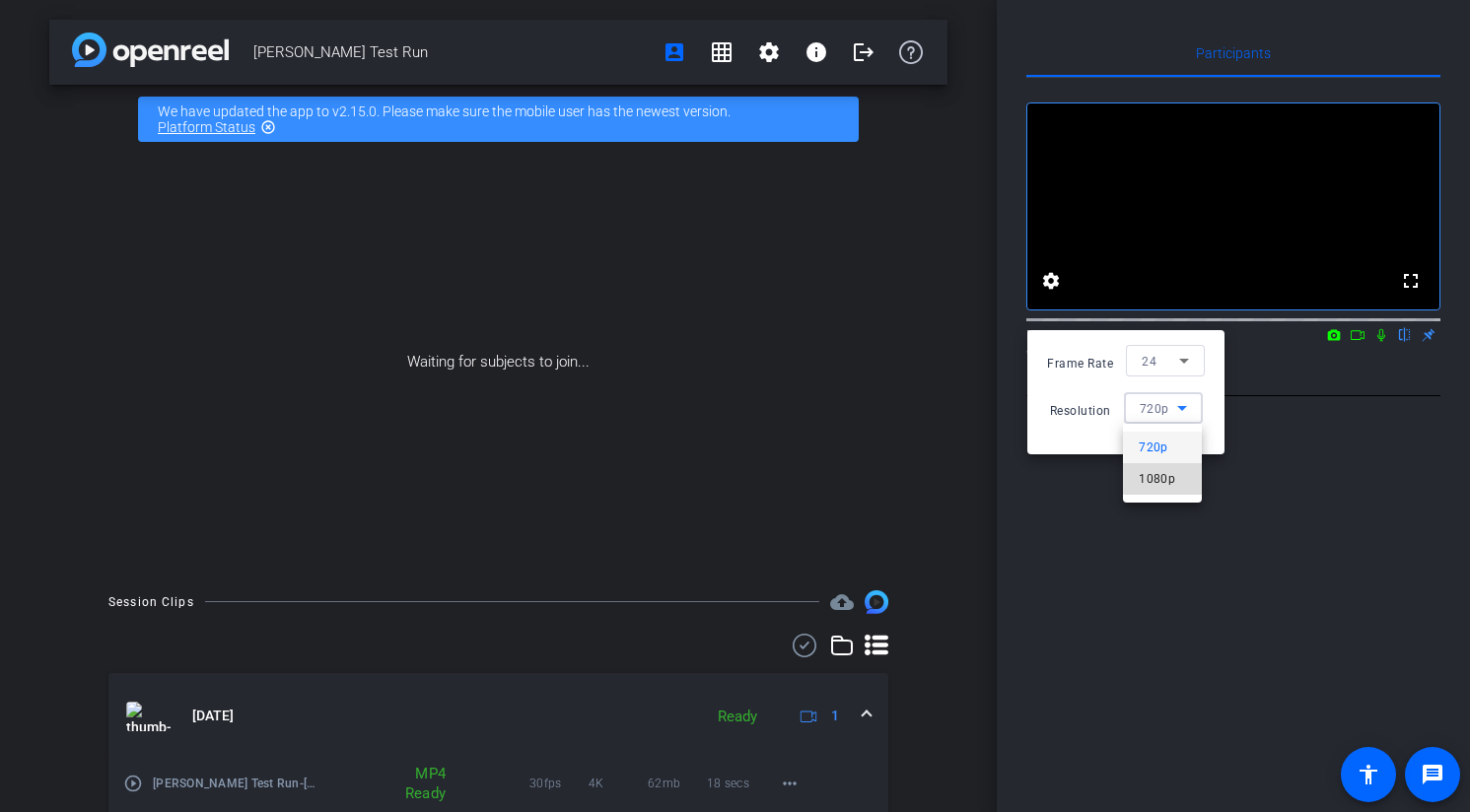 click on "1080p" at bounding box center [1162, 479] 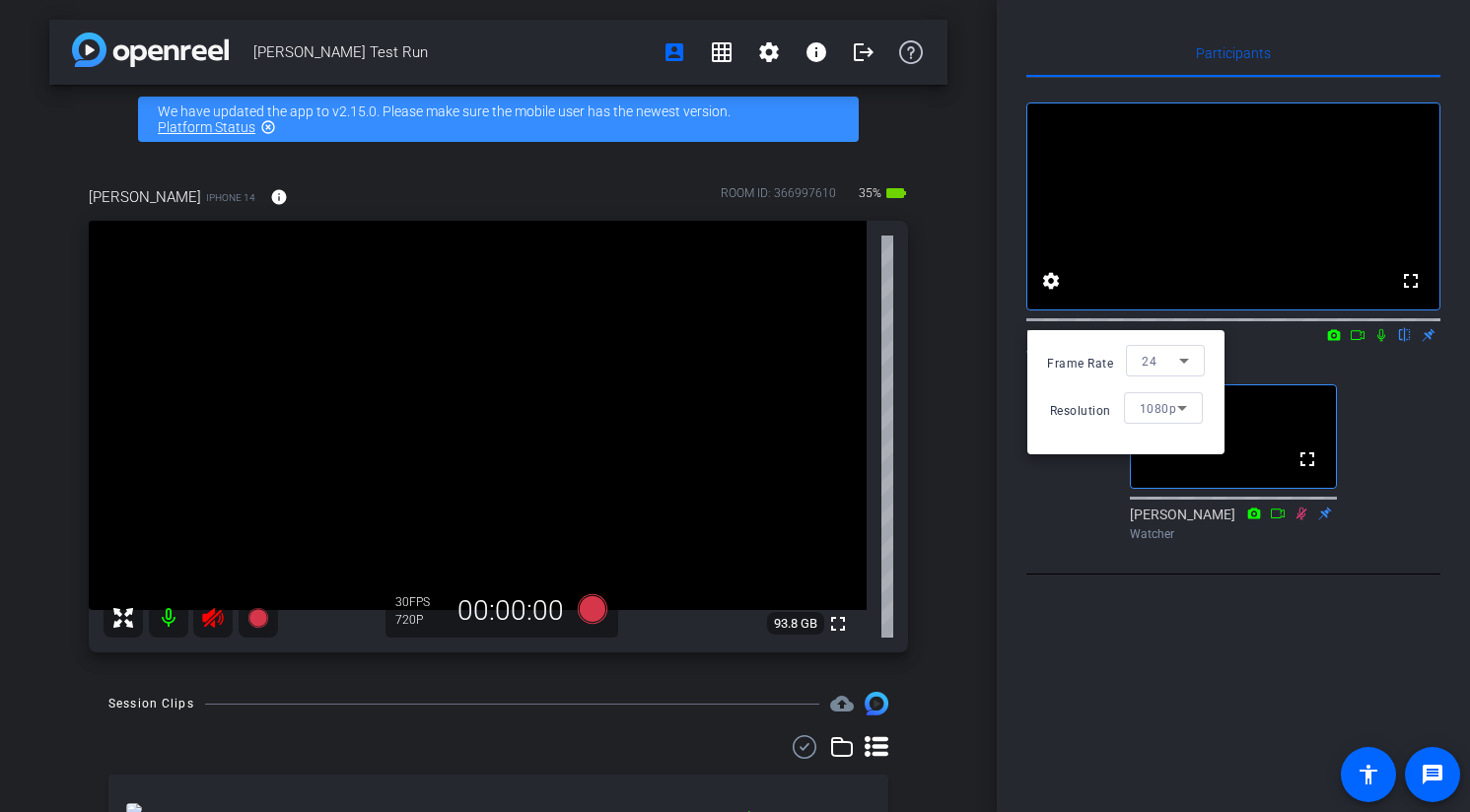 click at bounding box center [735, 406] 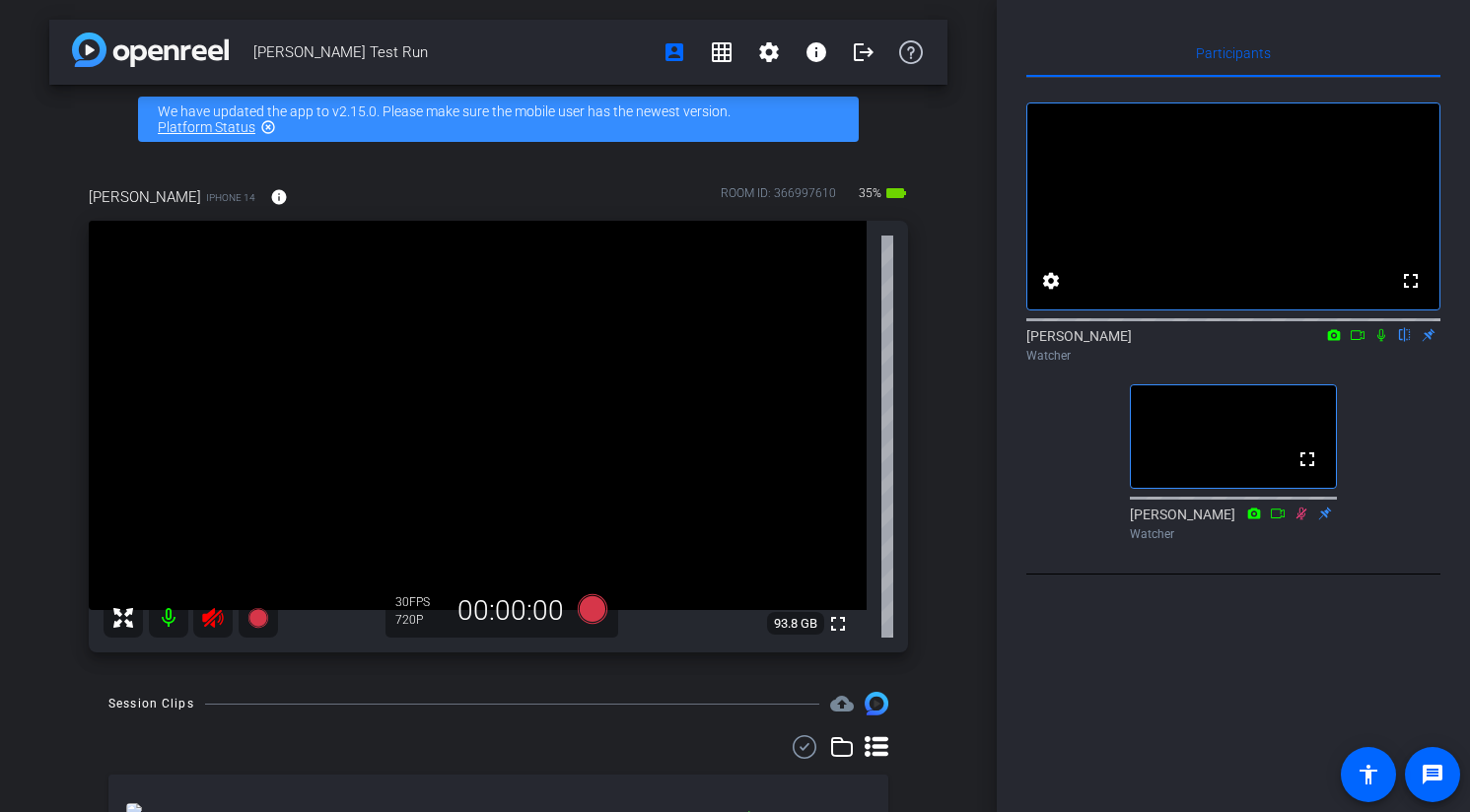 click 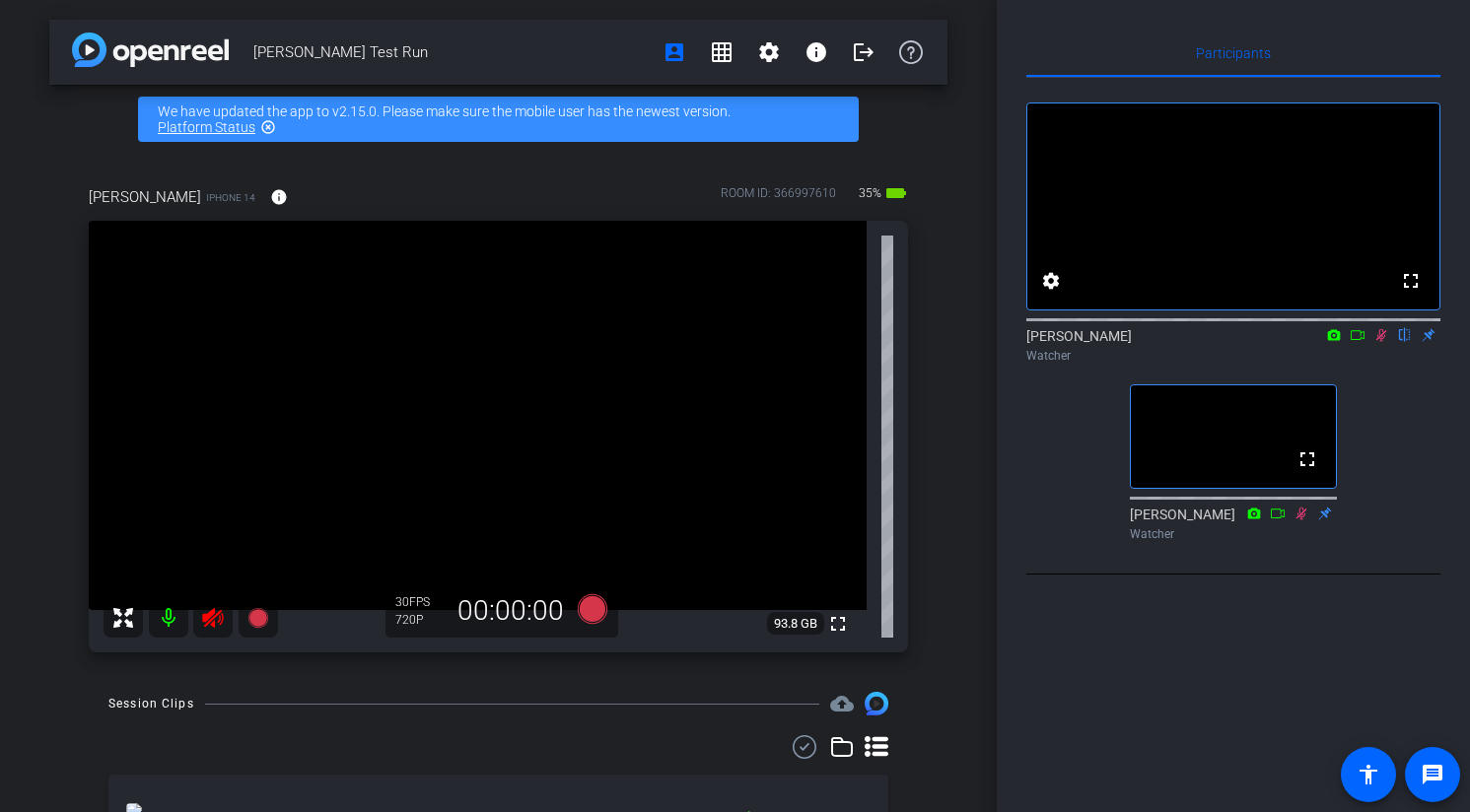 click 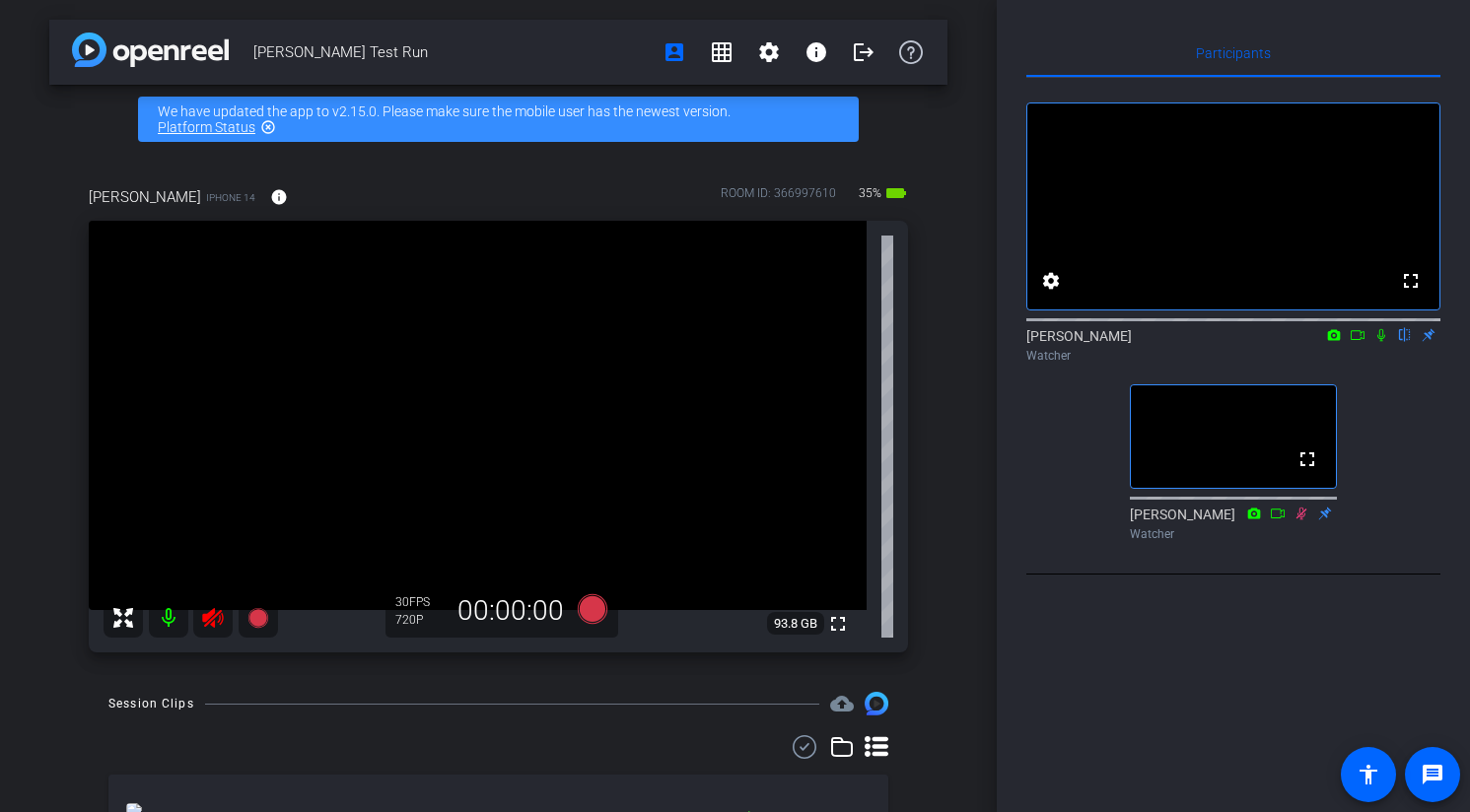 click on "fullscreen settings  Charmaine Weis
flip
Watcher  fullscreen  Christina Kendall
Watcher" 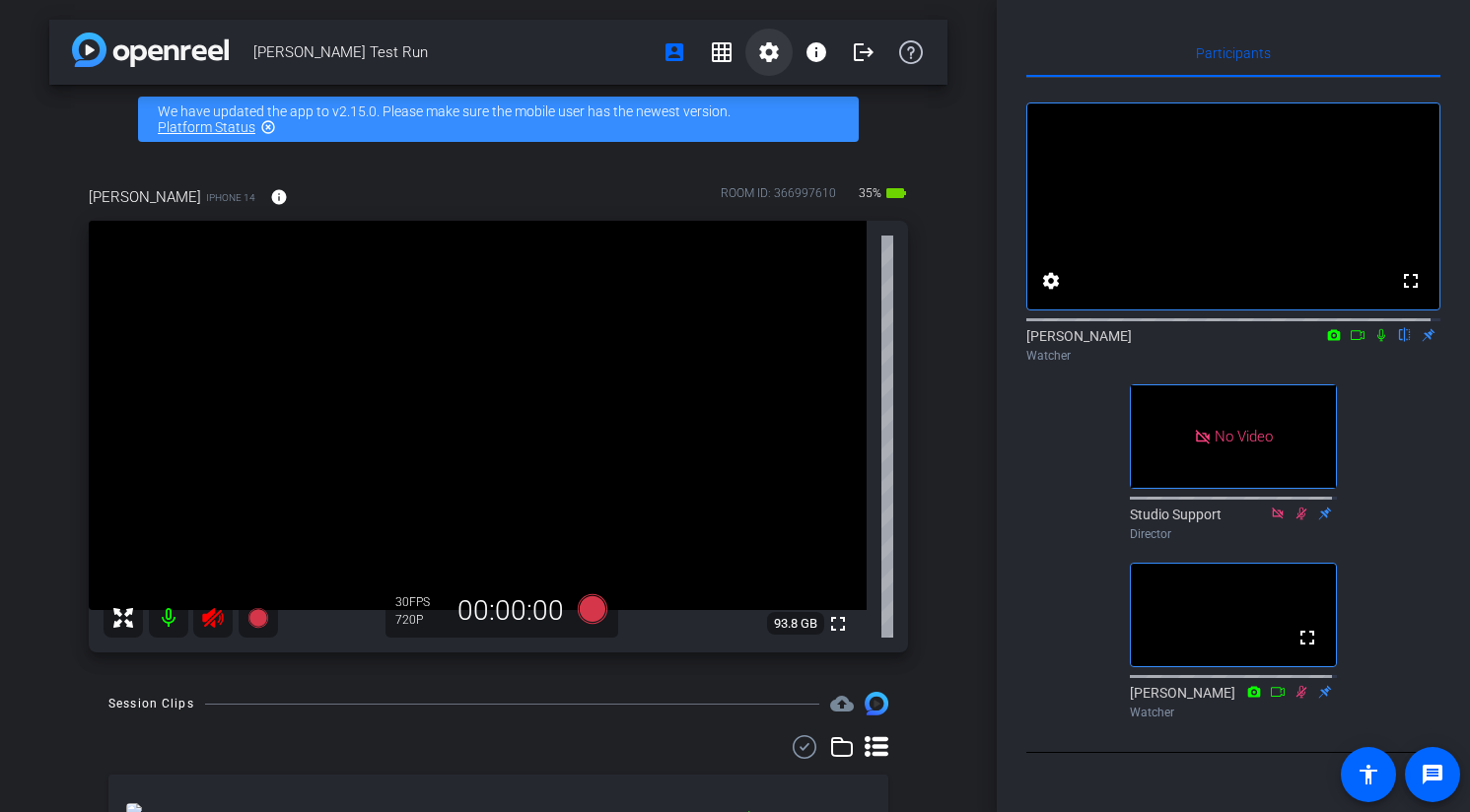 click on "settings" at bounding box center [769, 52] 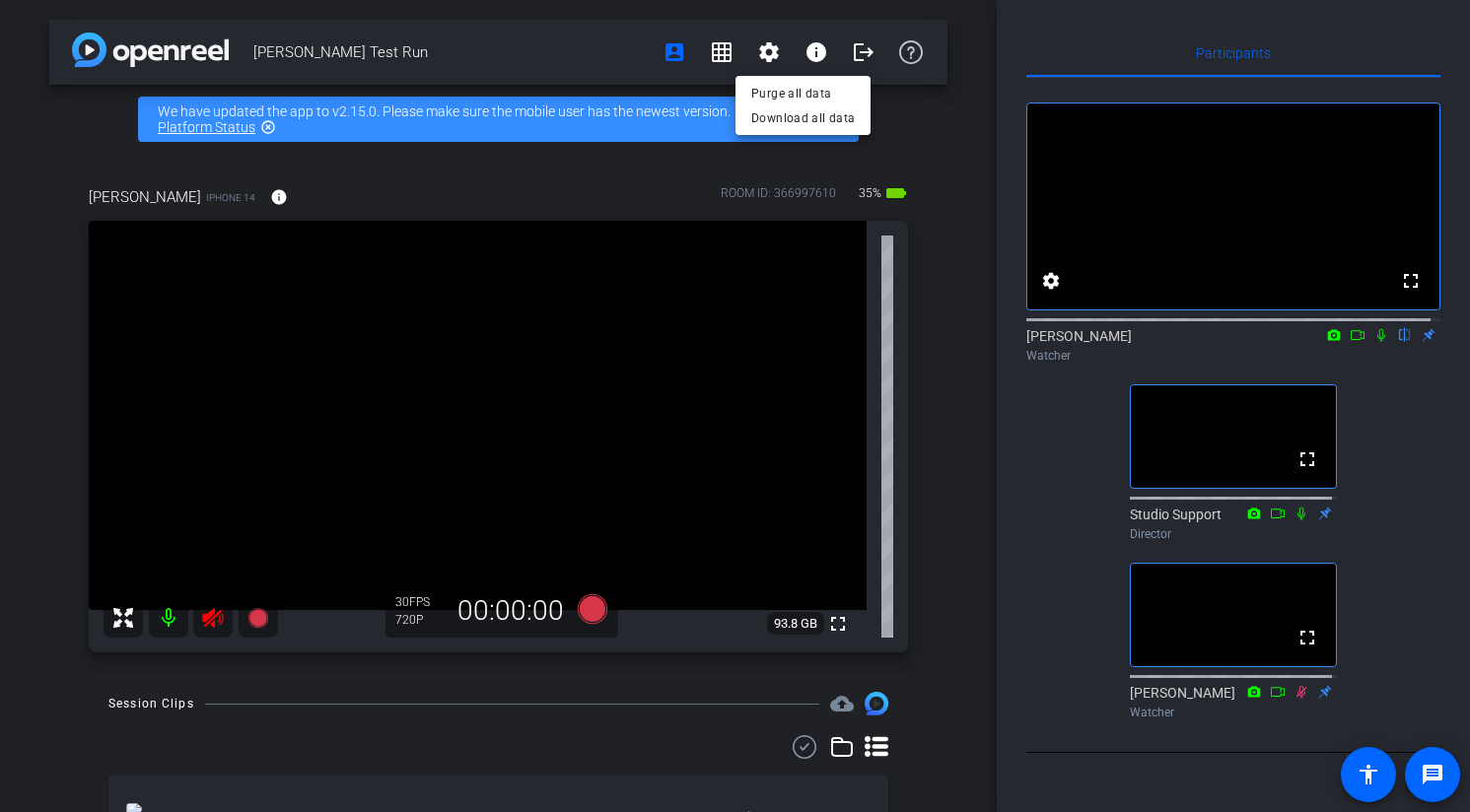 click at bounding box center (735, 406) 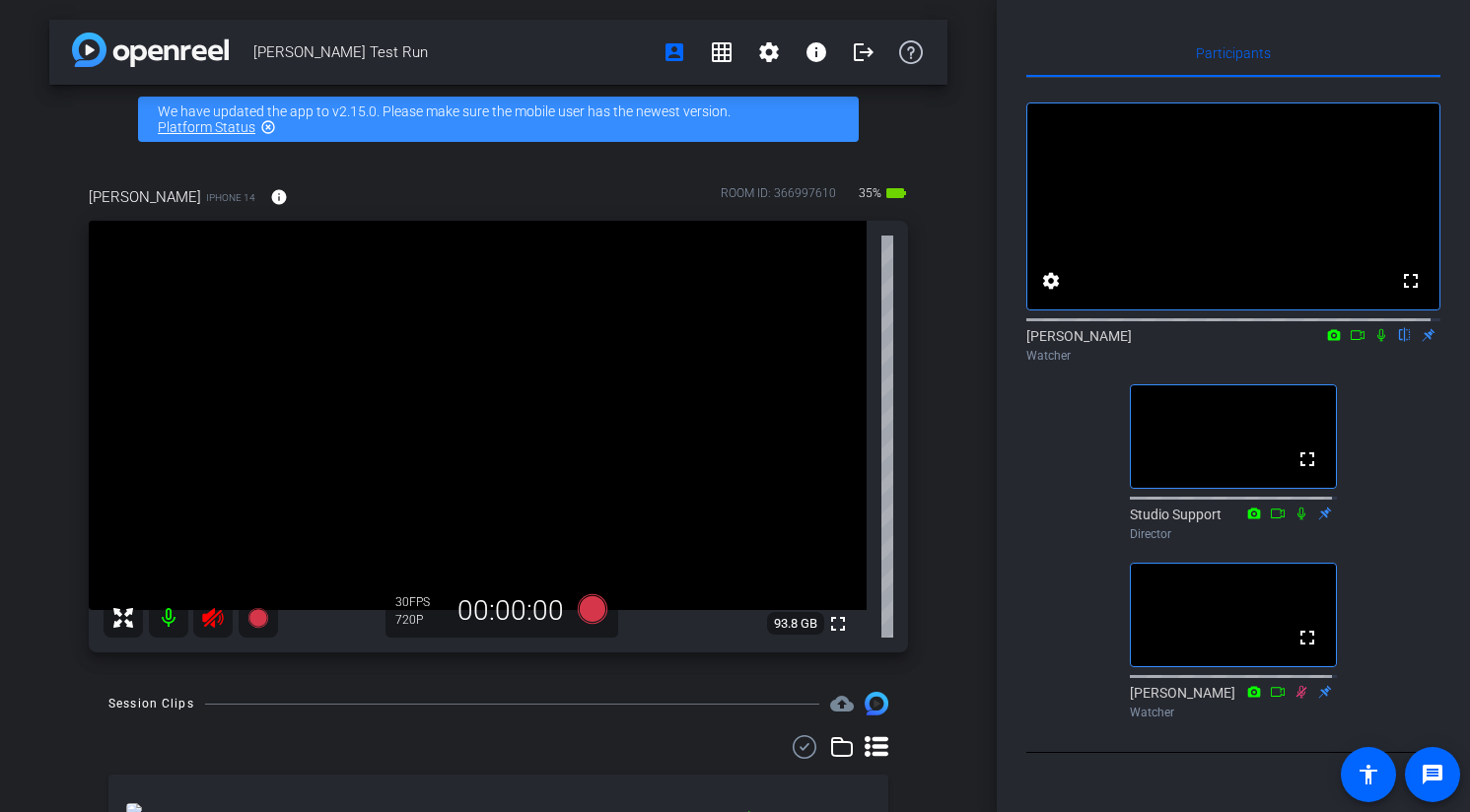 click 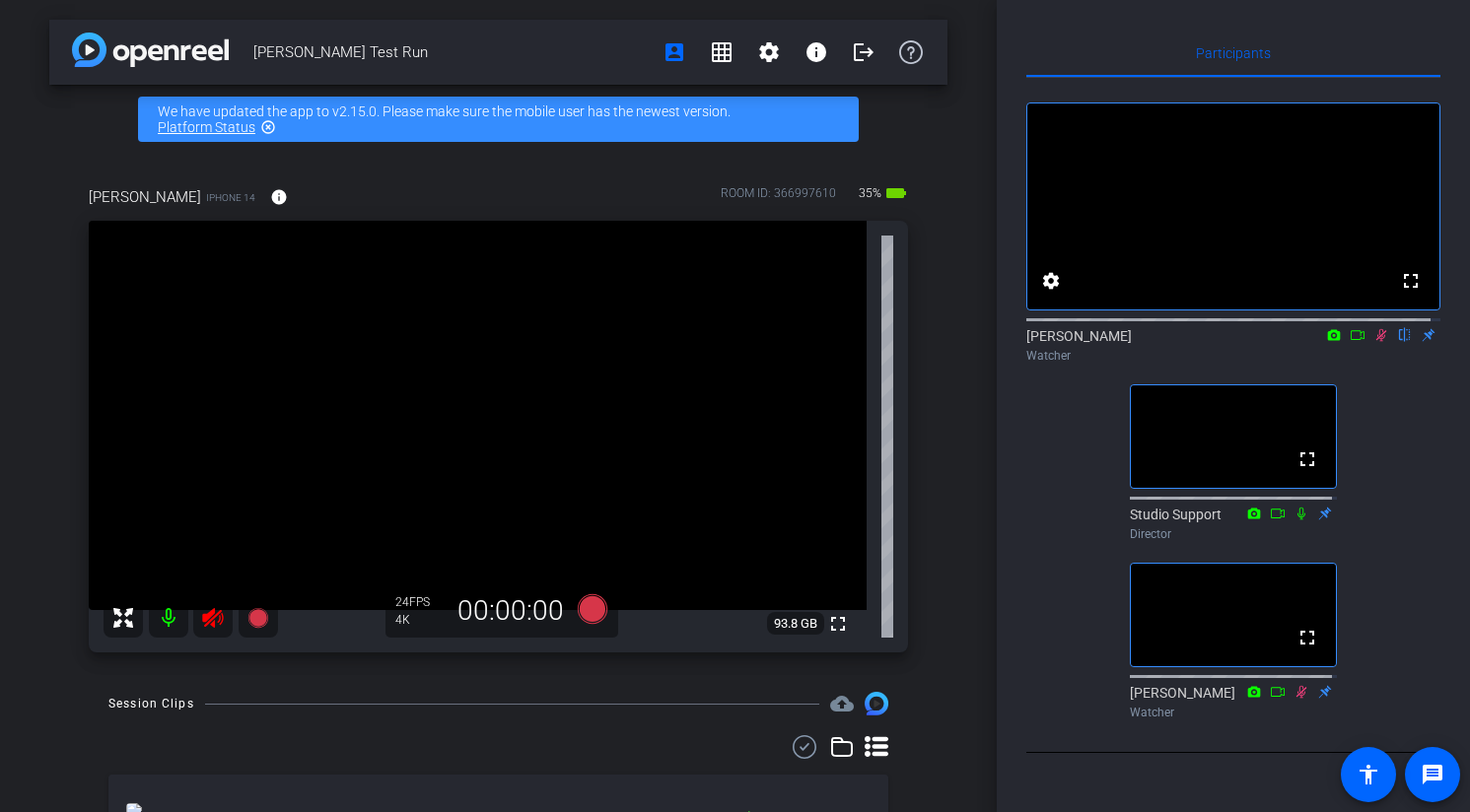 click 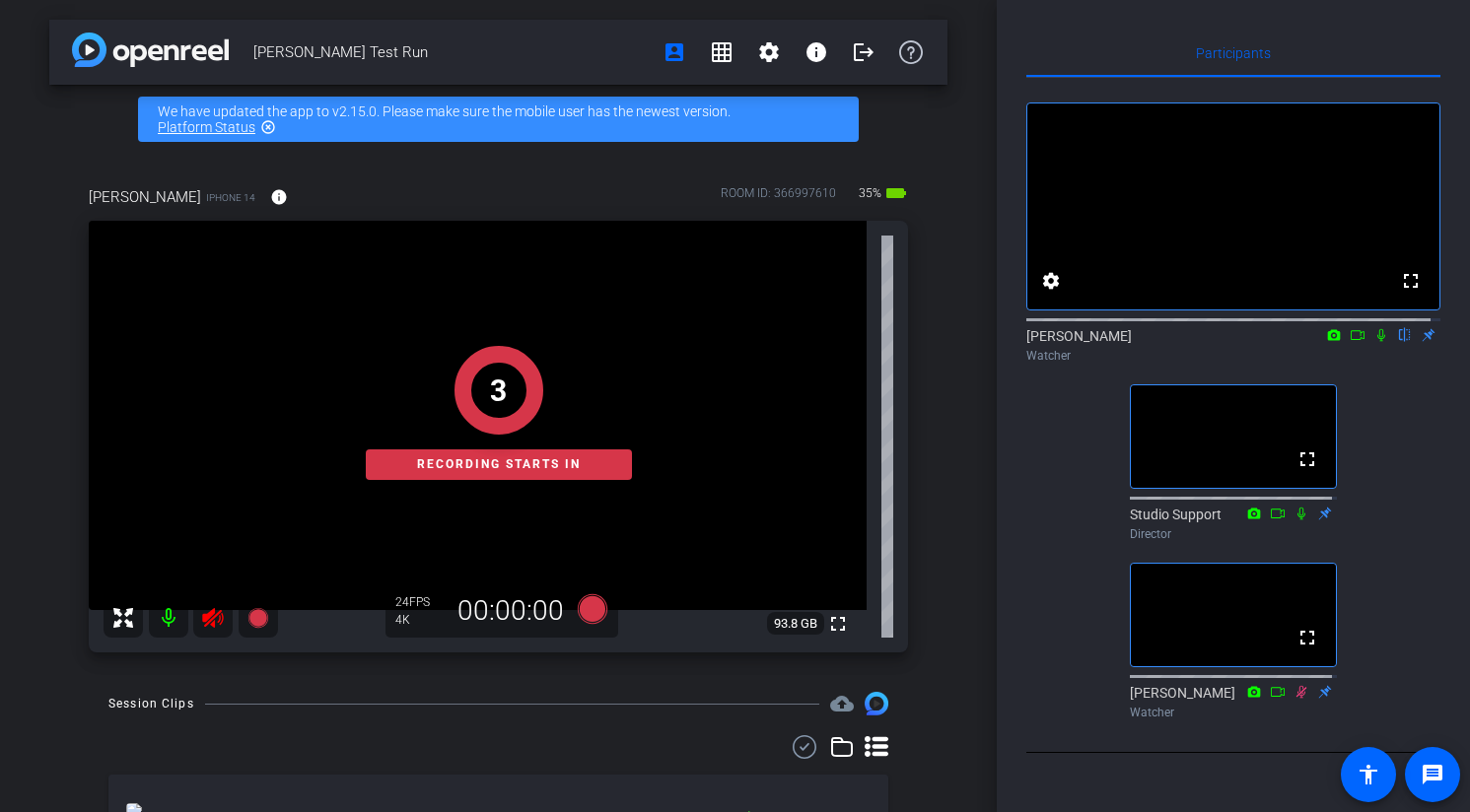 click 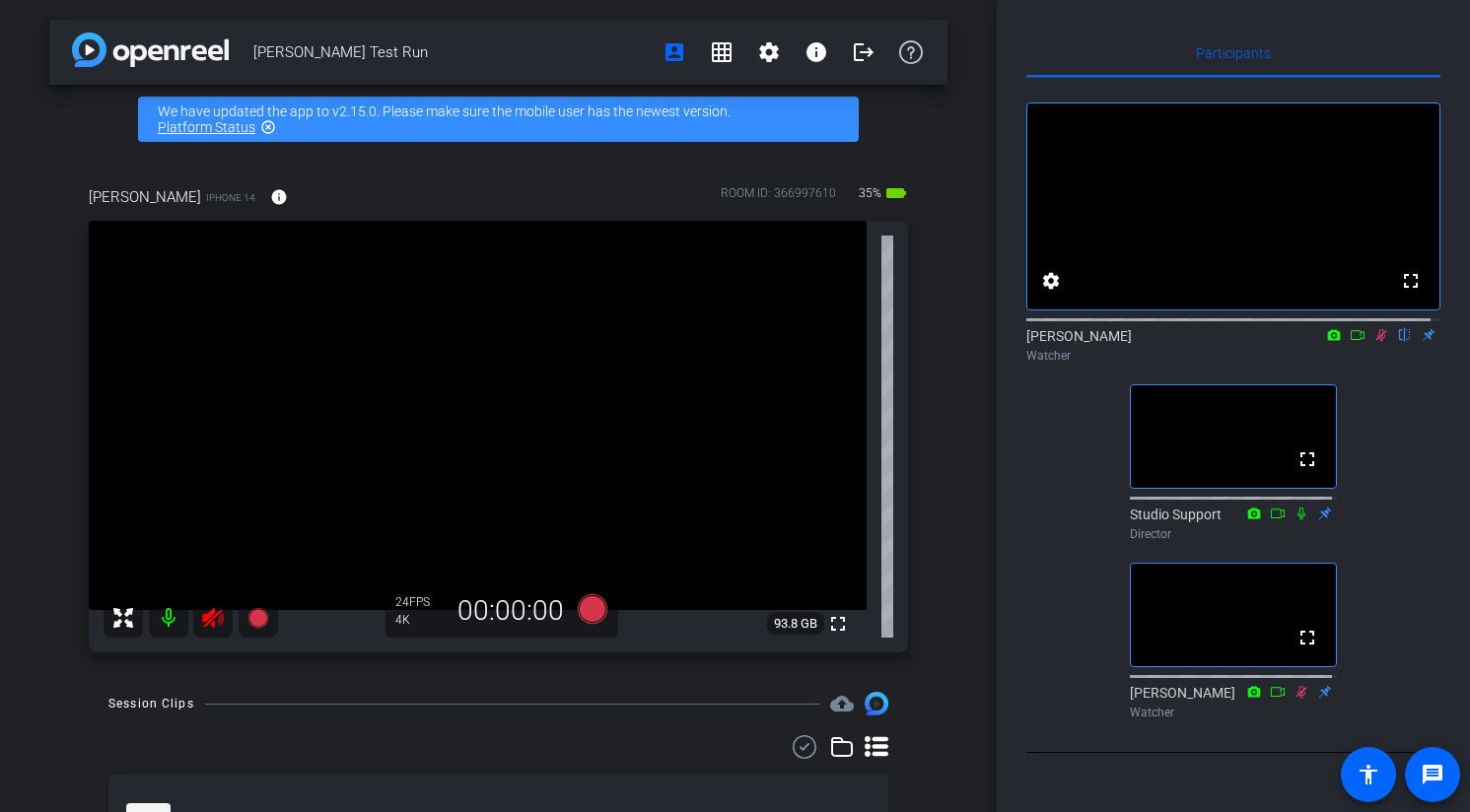 click 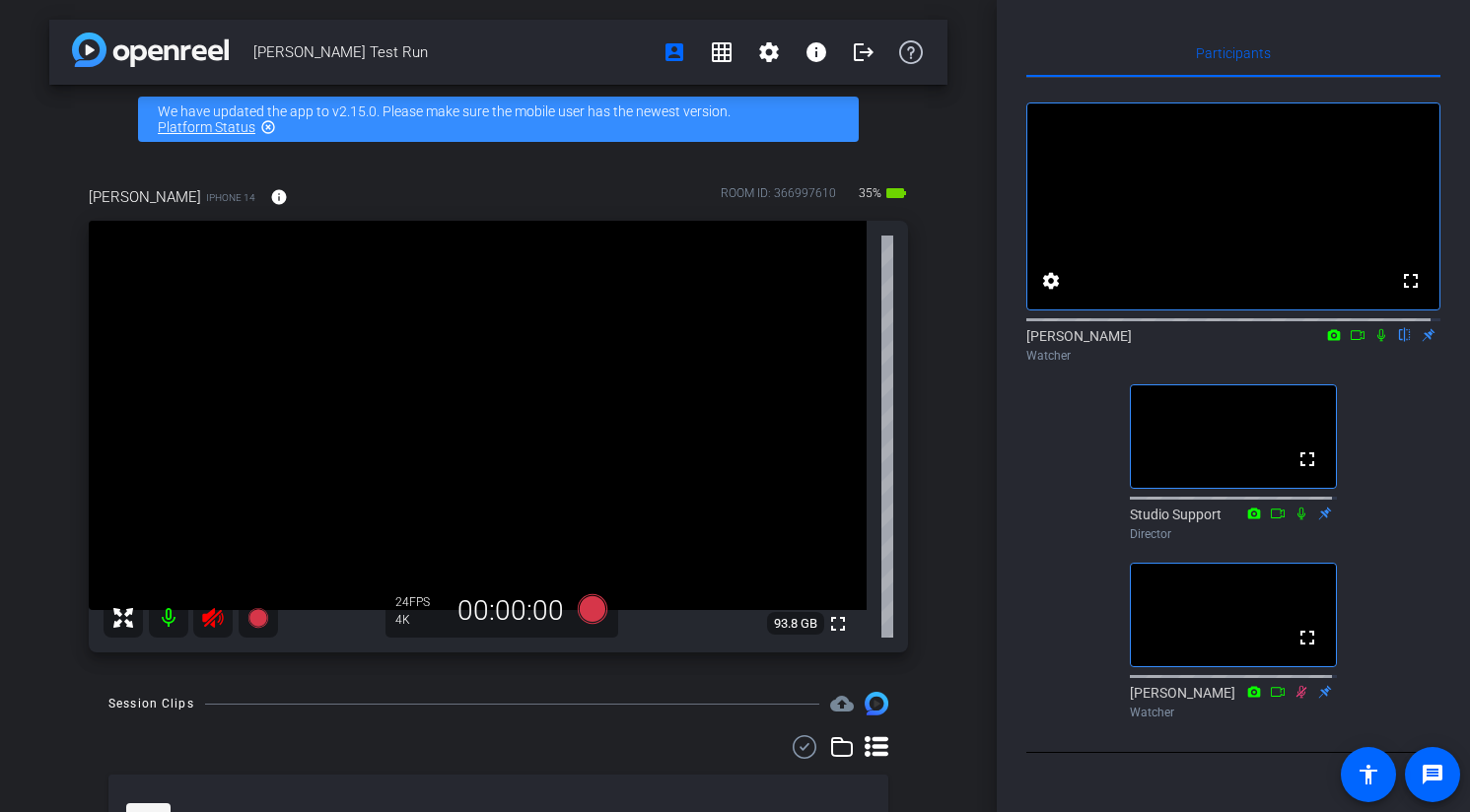 click 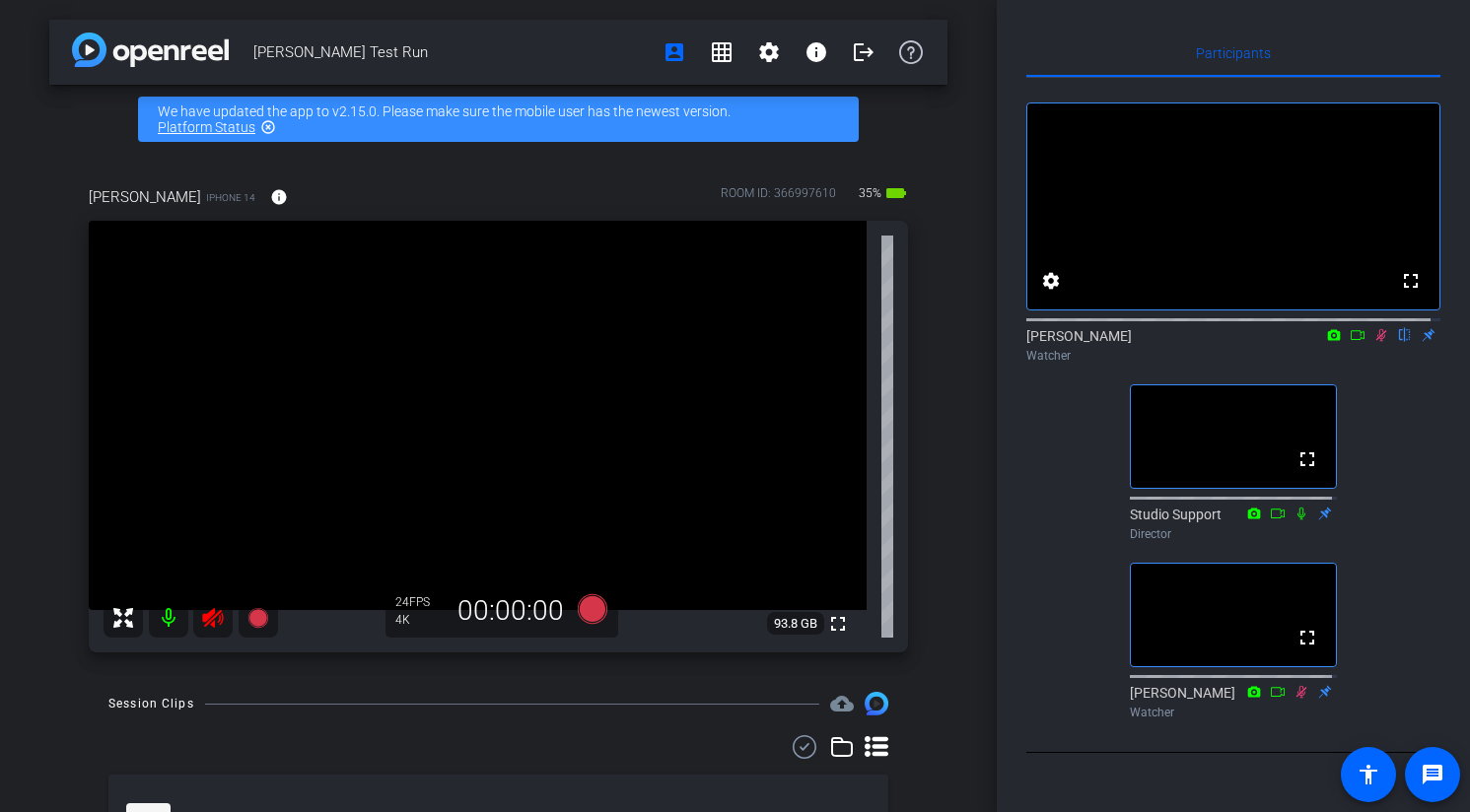 click 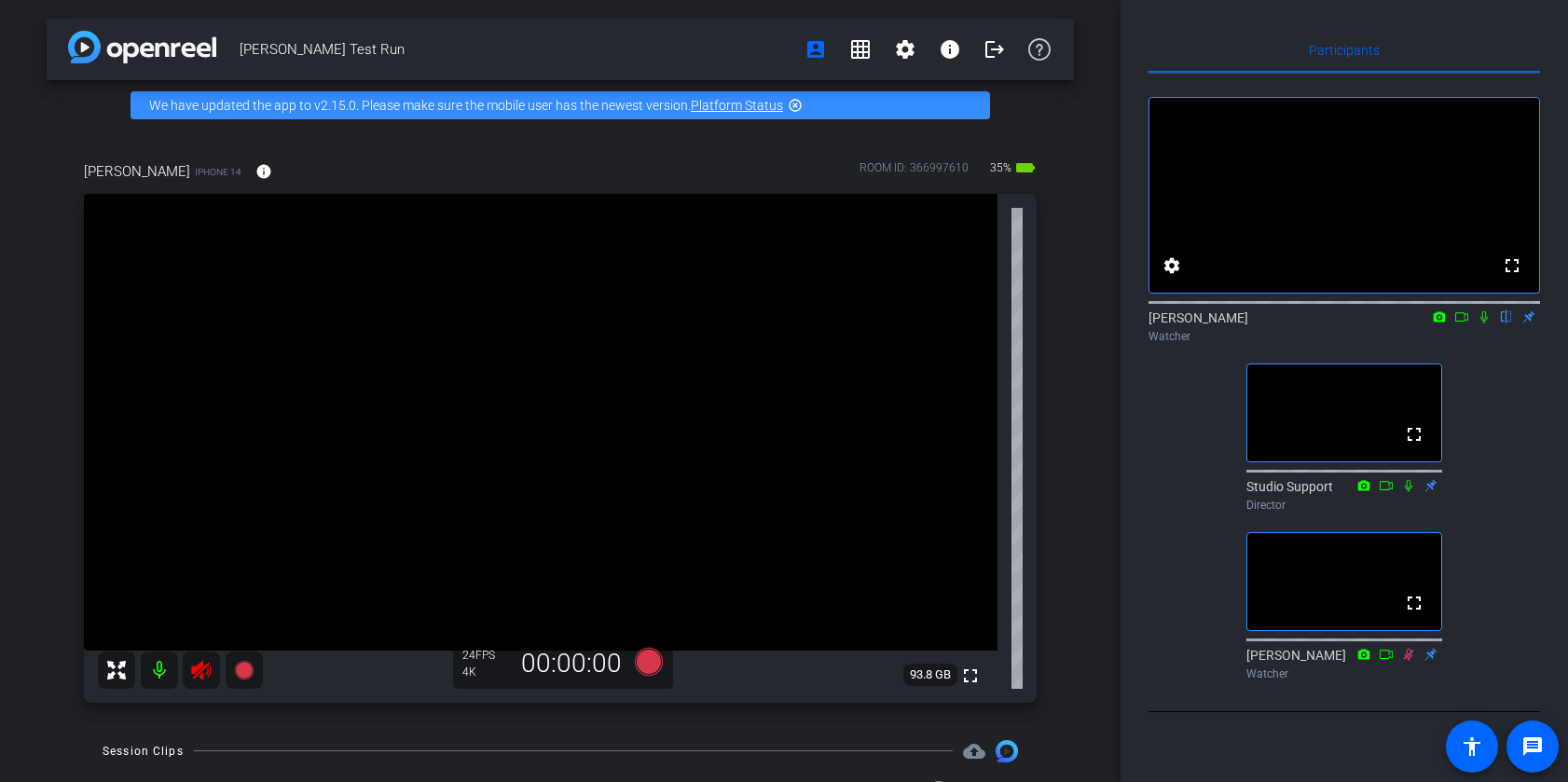 click 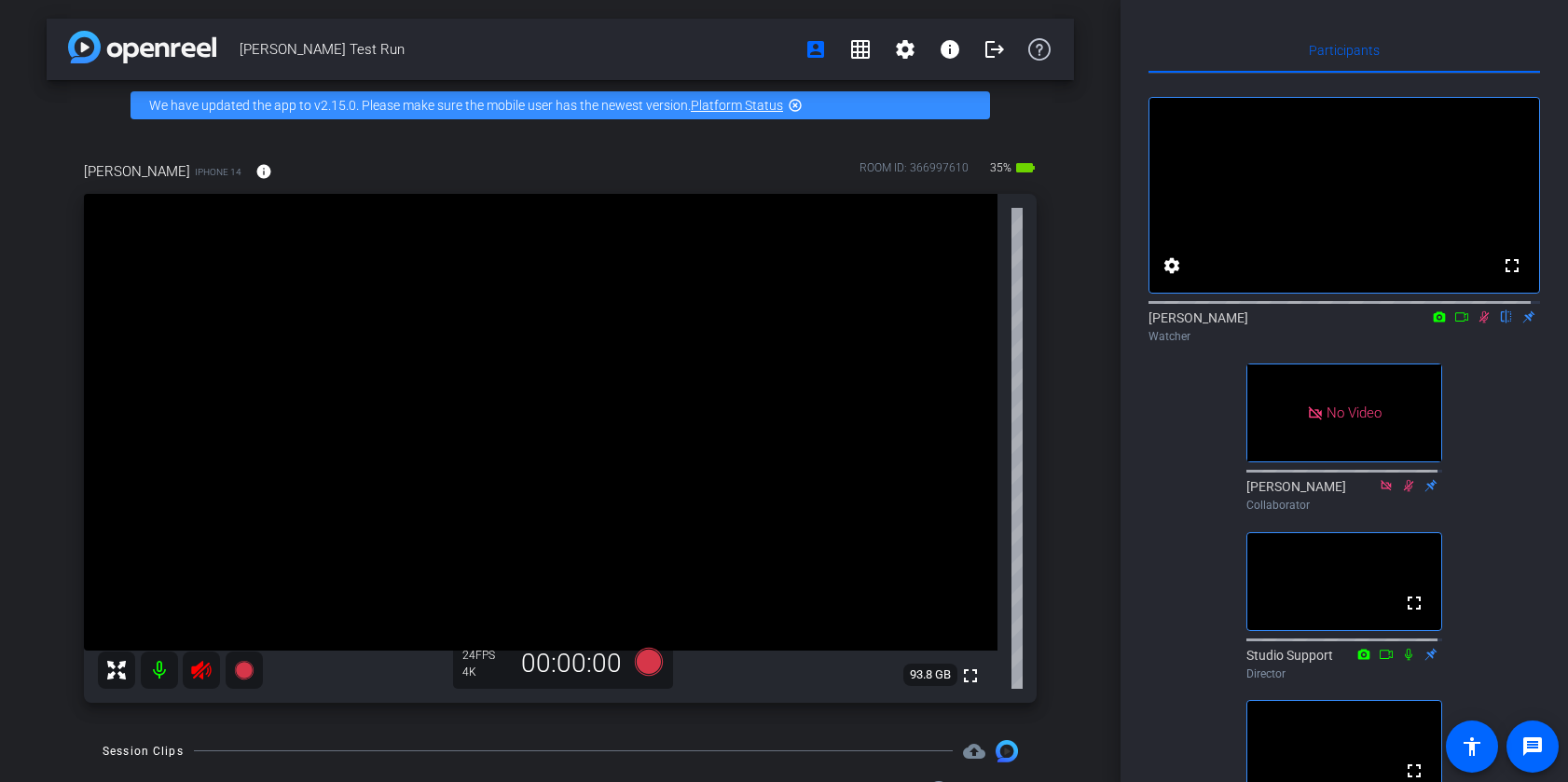 click 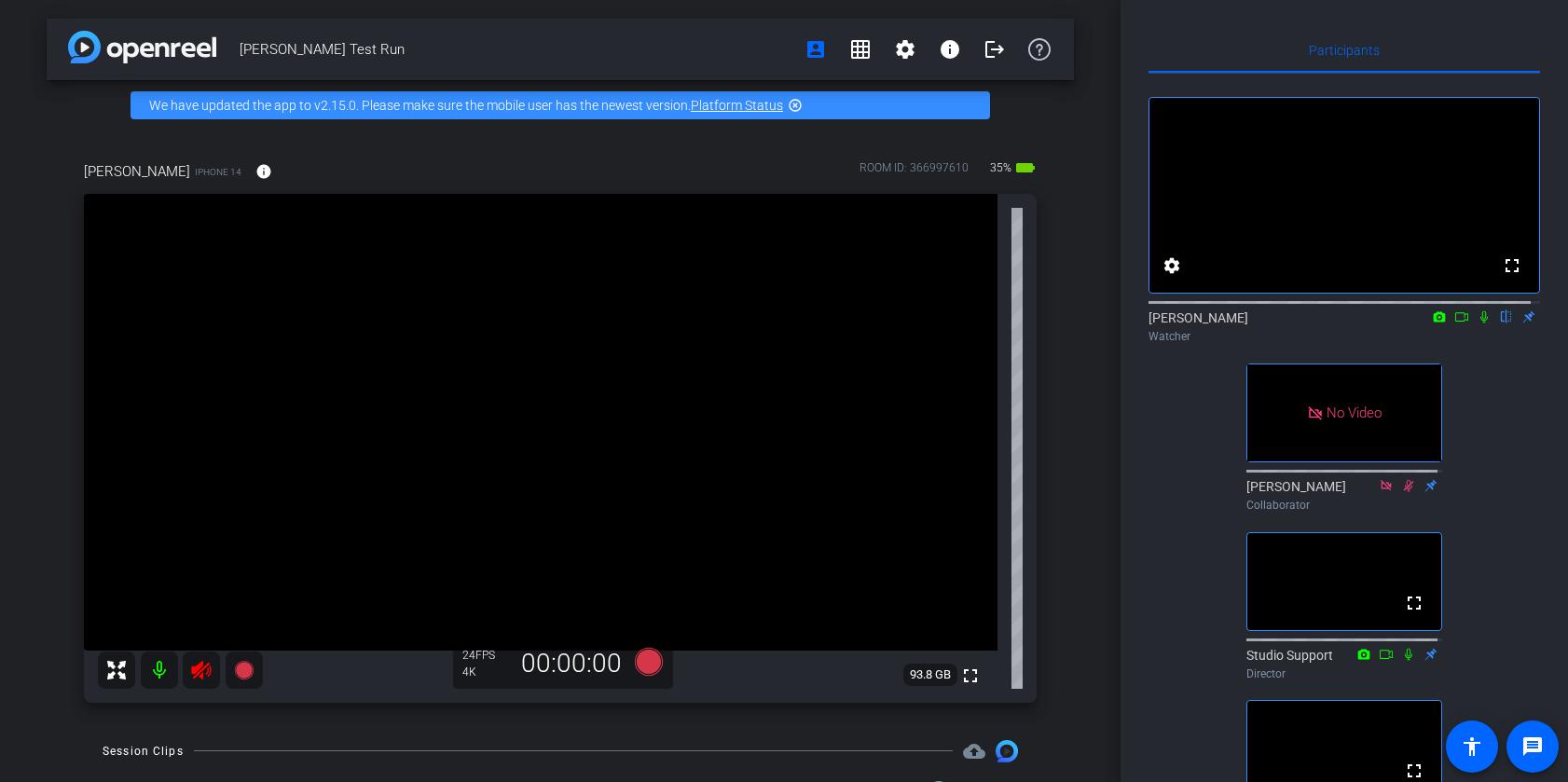 click 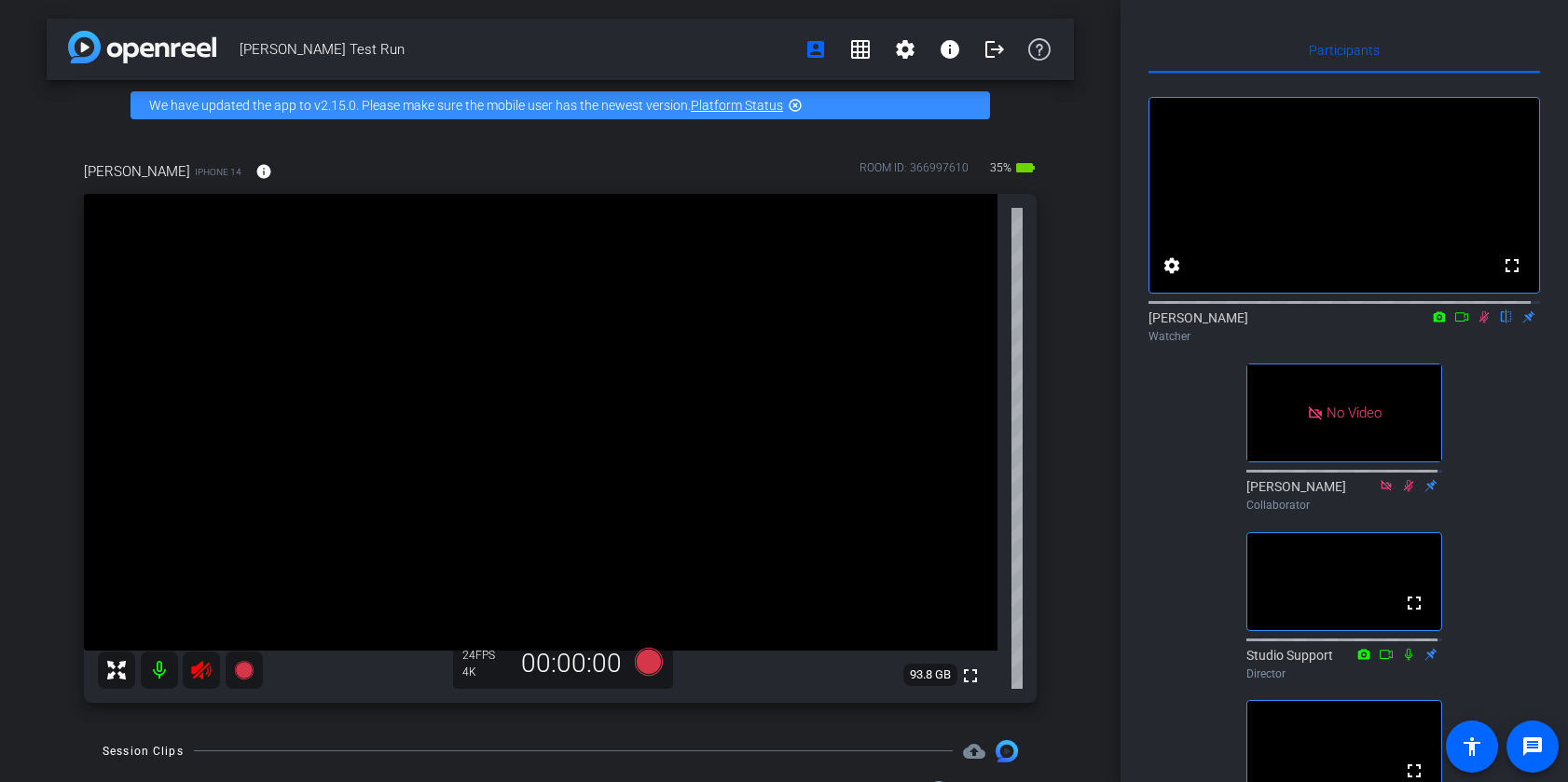 click 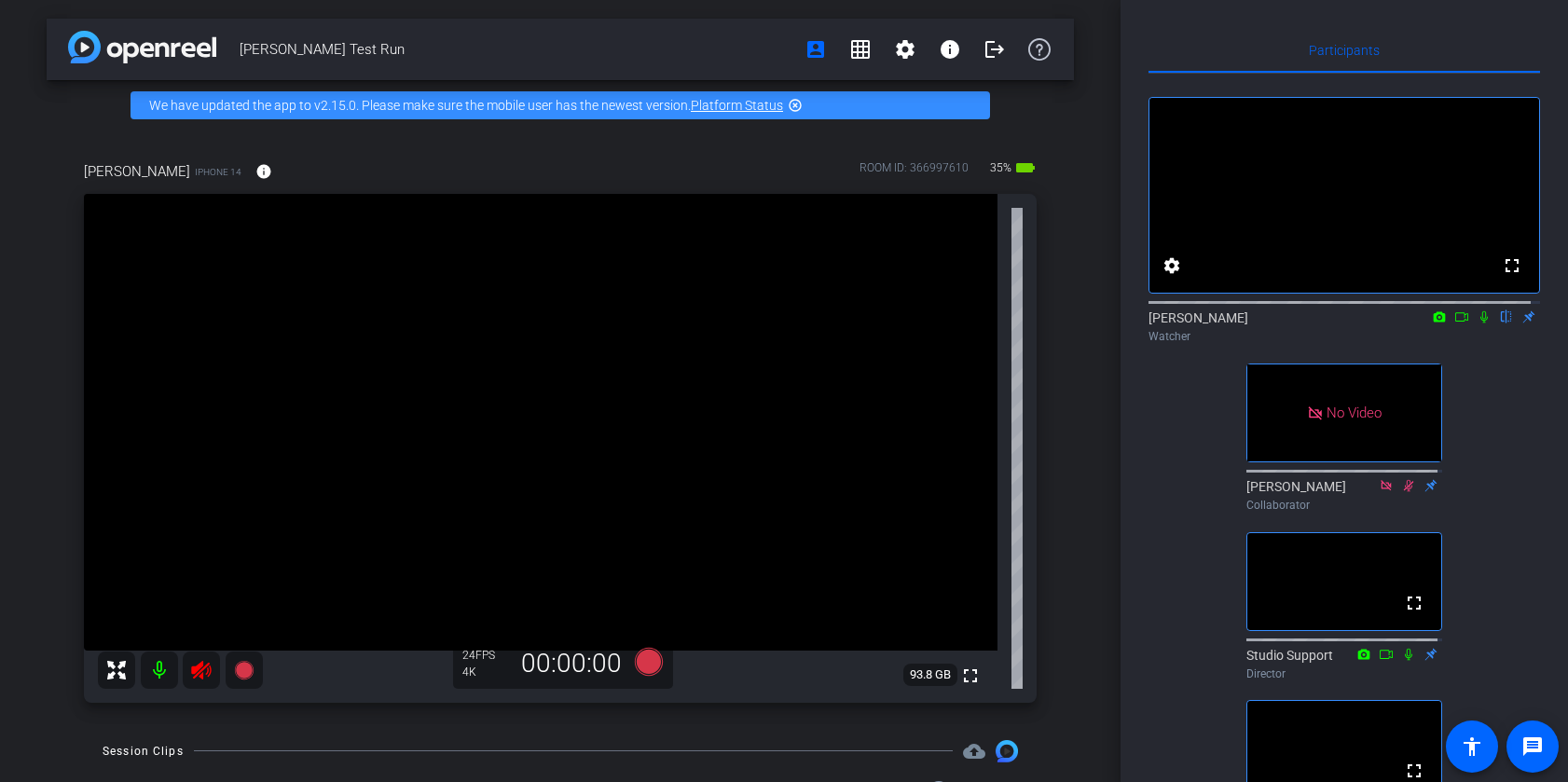 click 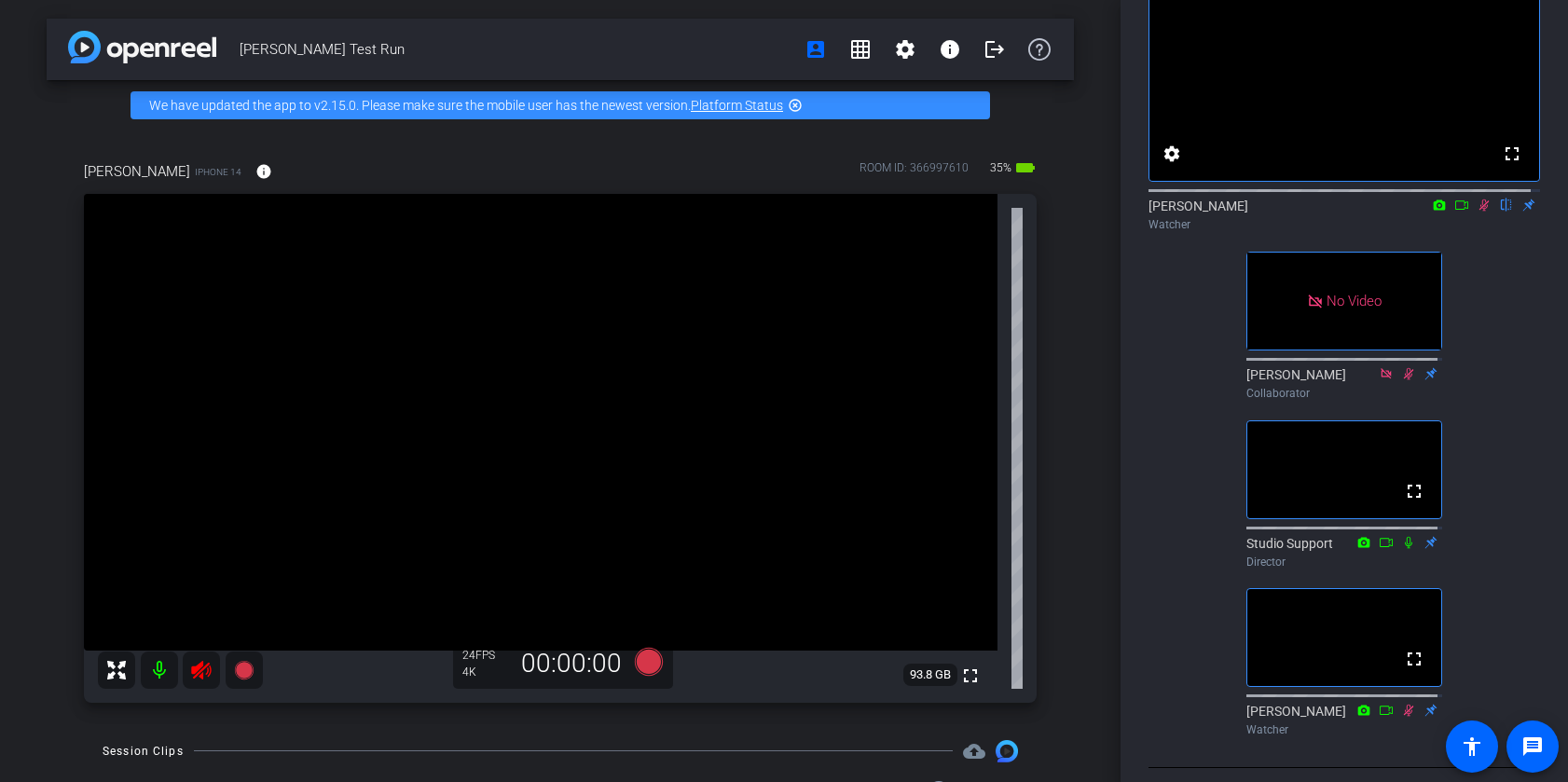 scroll, scrollTop: 69, scrollLeft: 0, axis: vertical 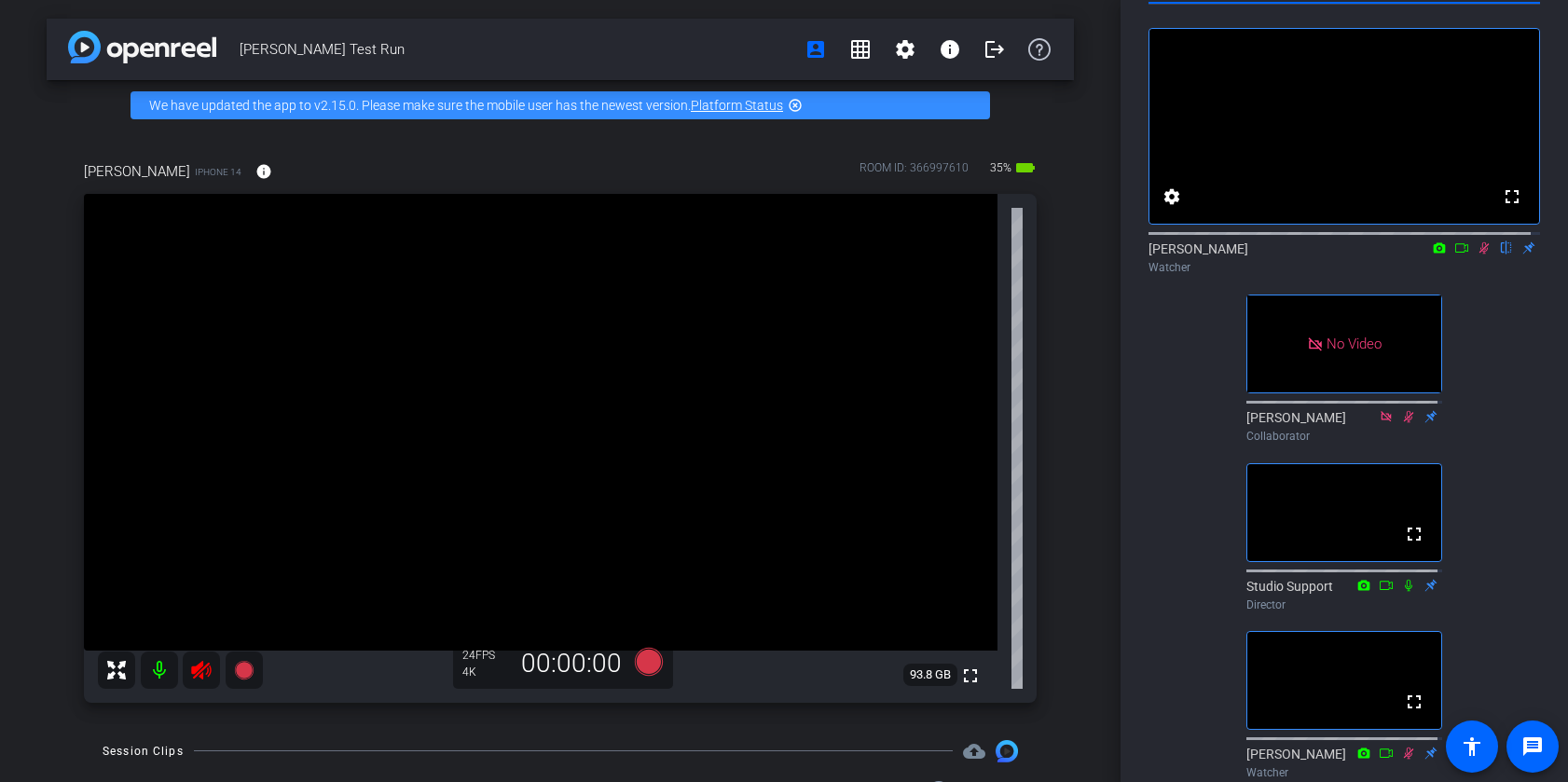 click 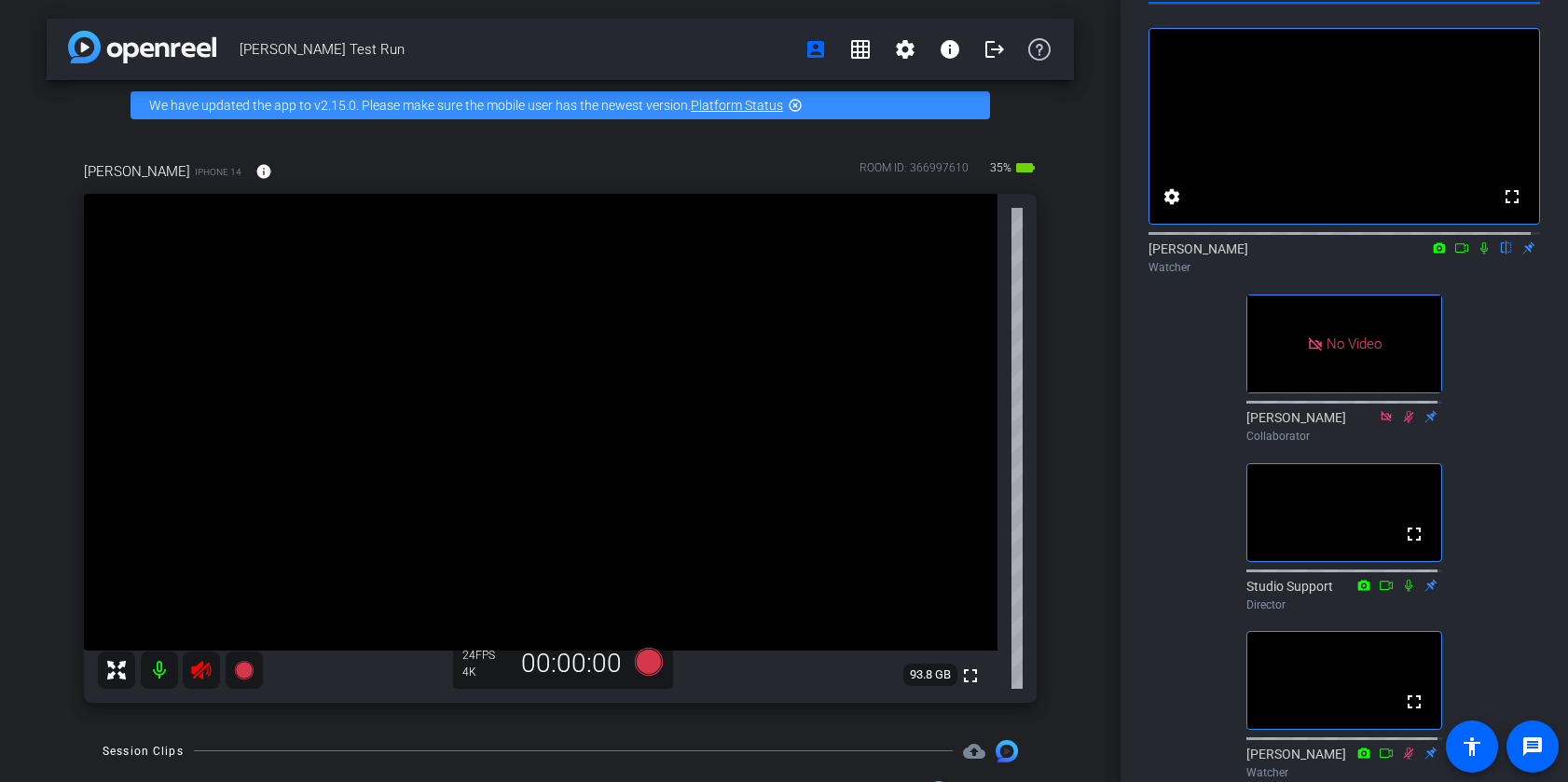 click 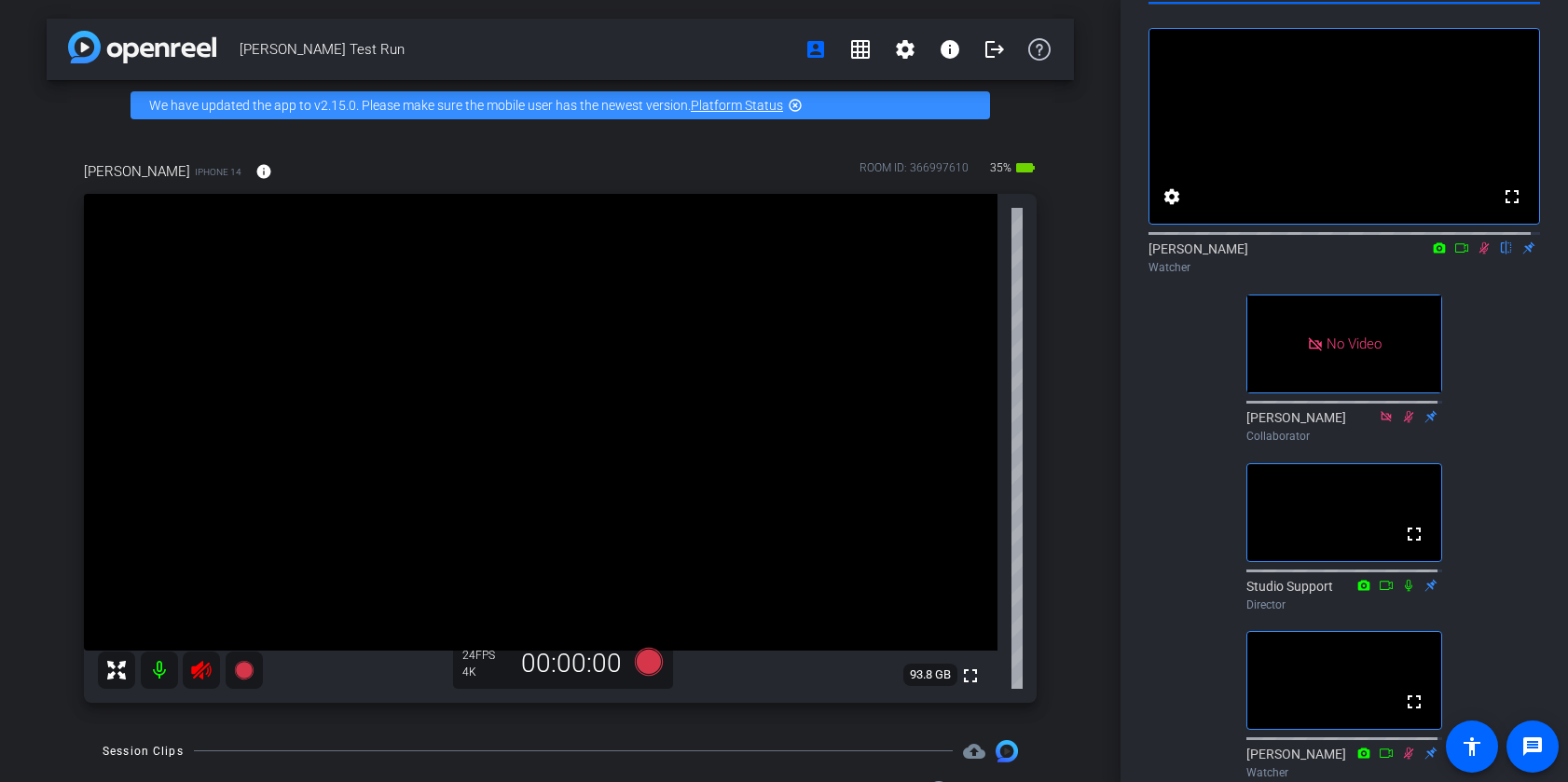click 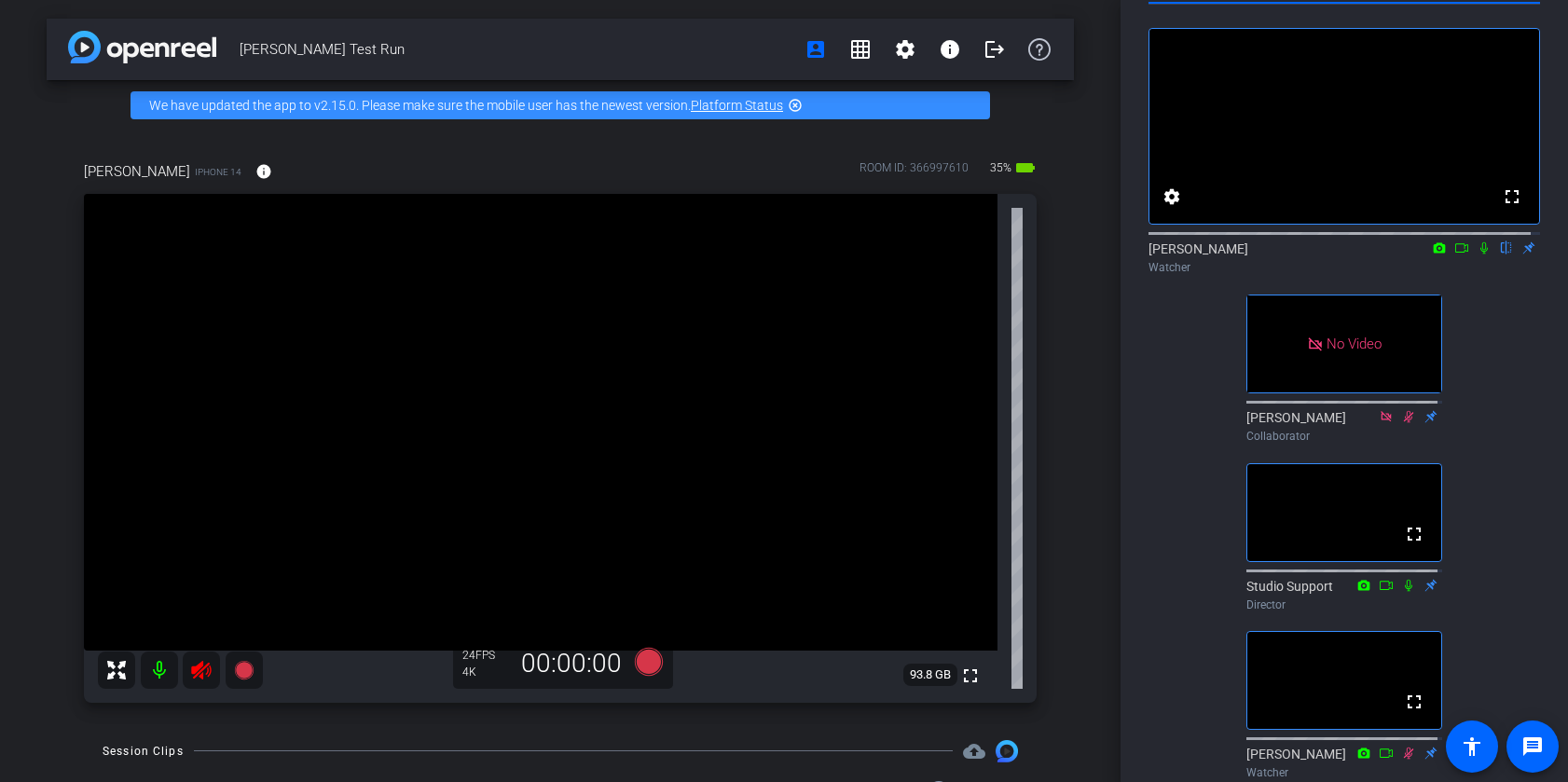 click 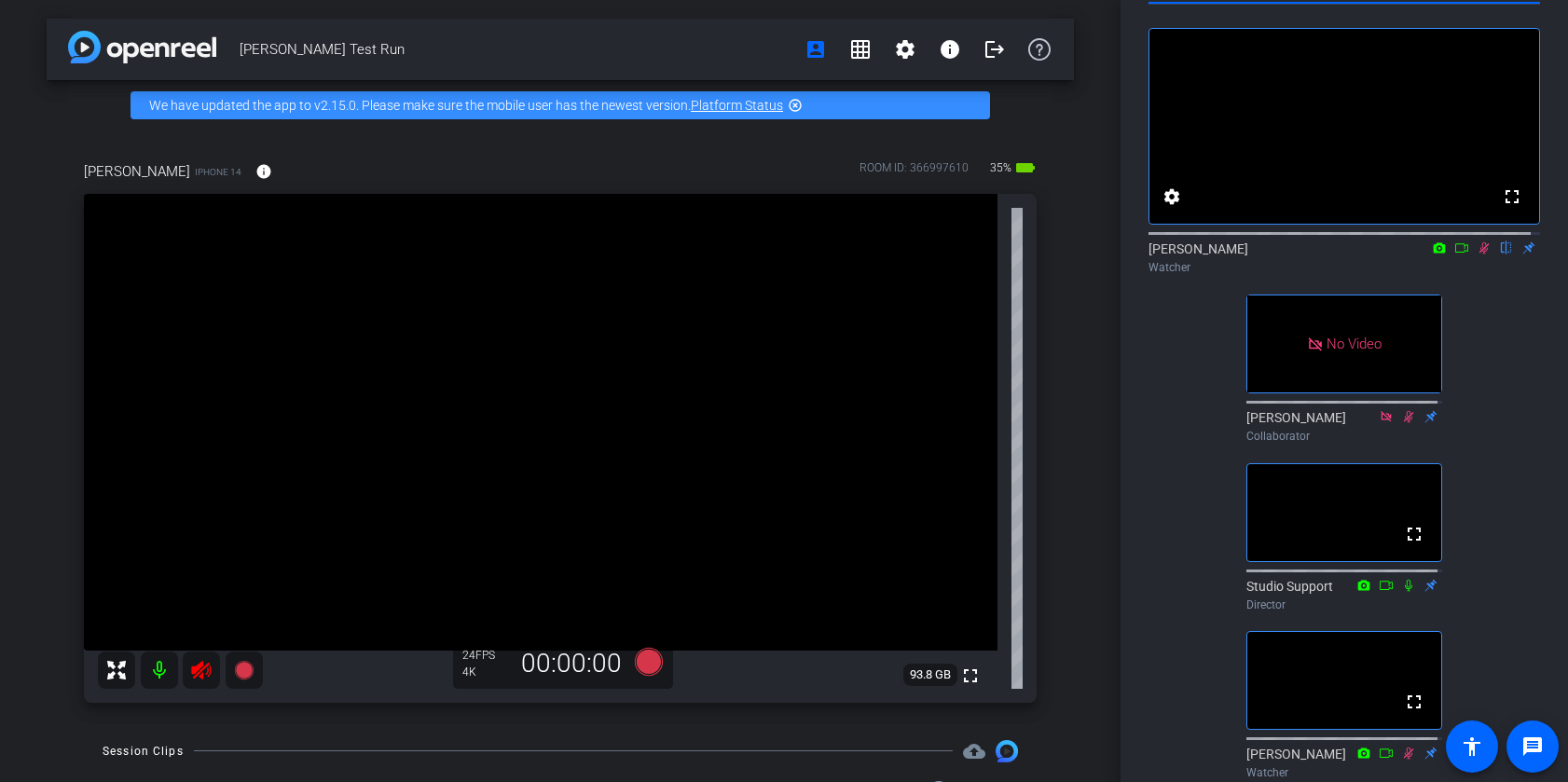 click 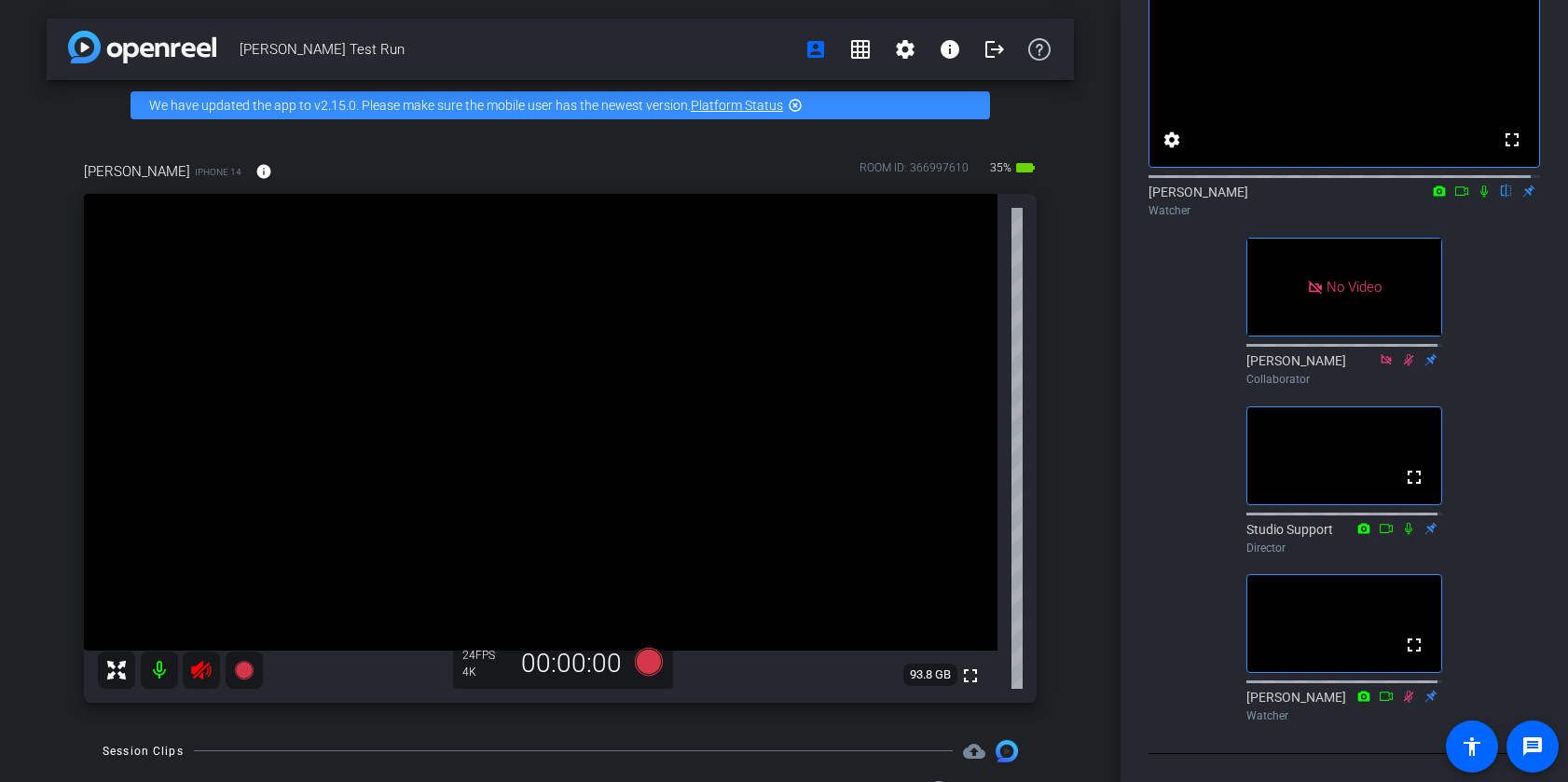 scroll, scrollTop: 69, scrollLeft: 0, axis: vertical 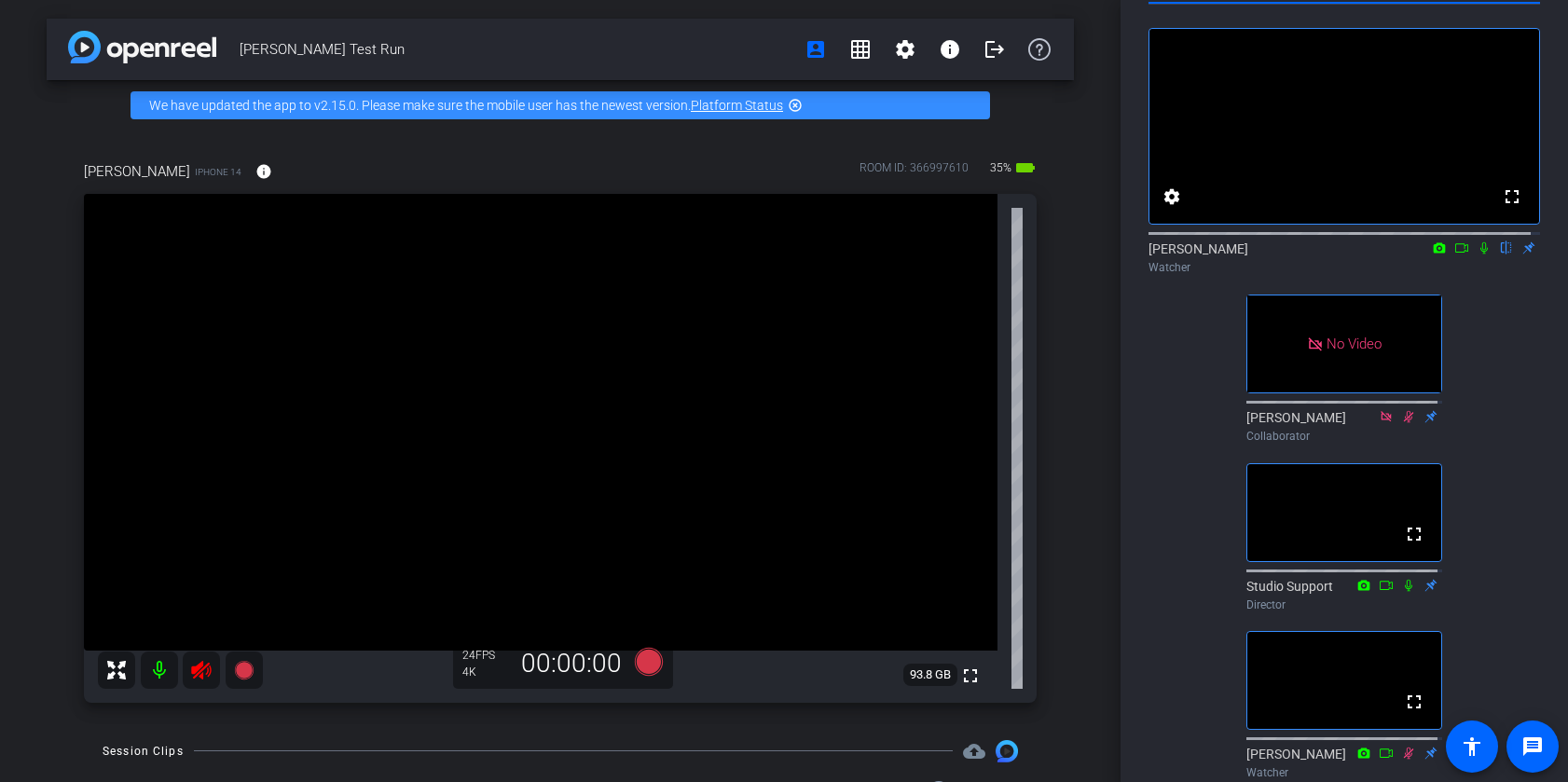 click 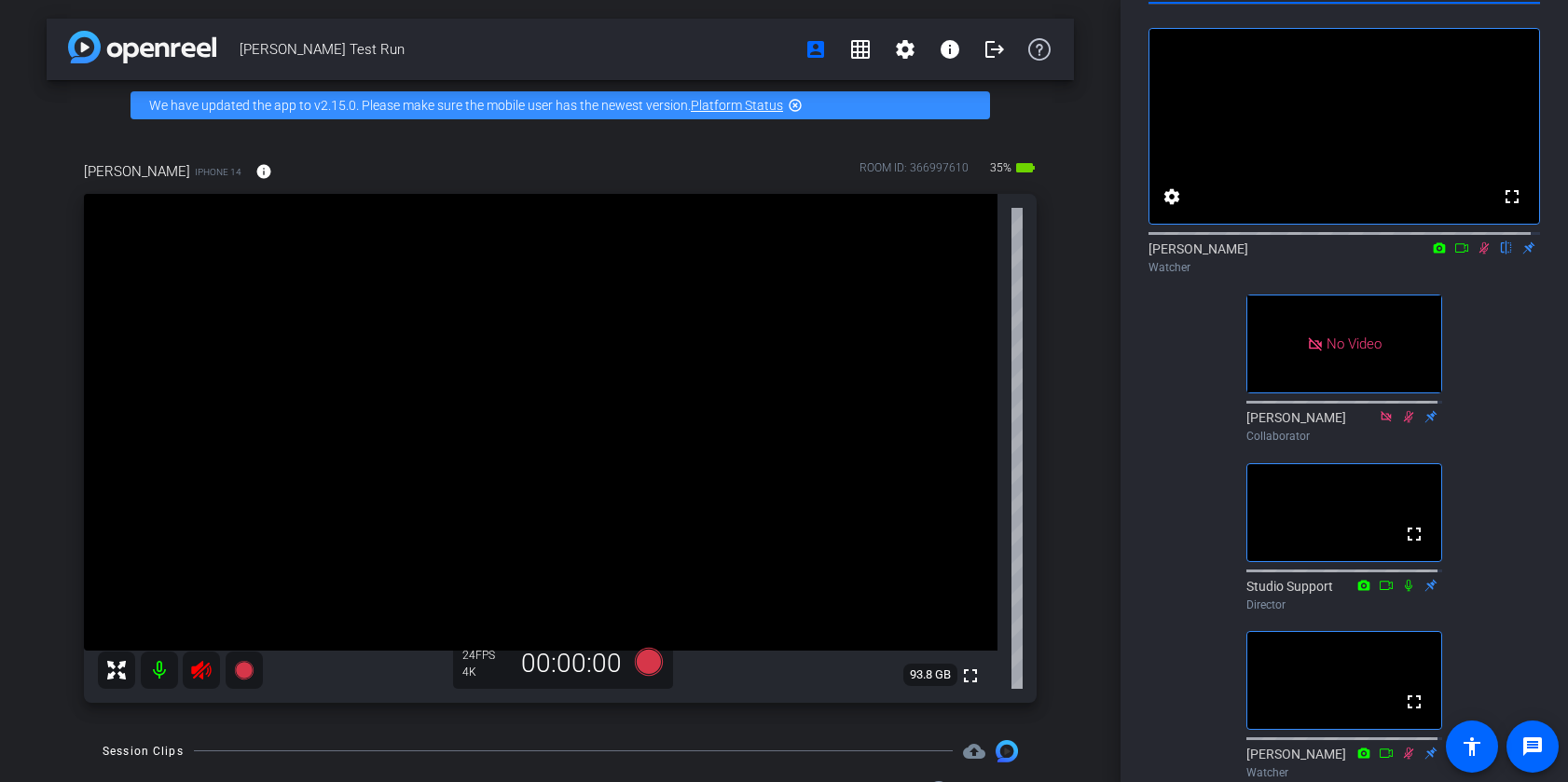 click 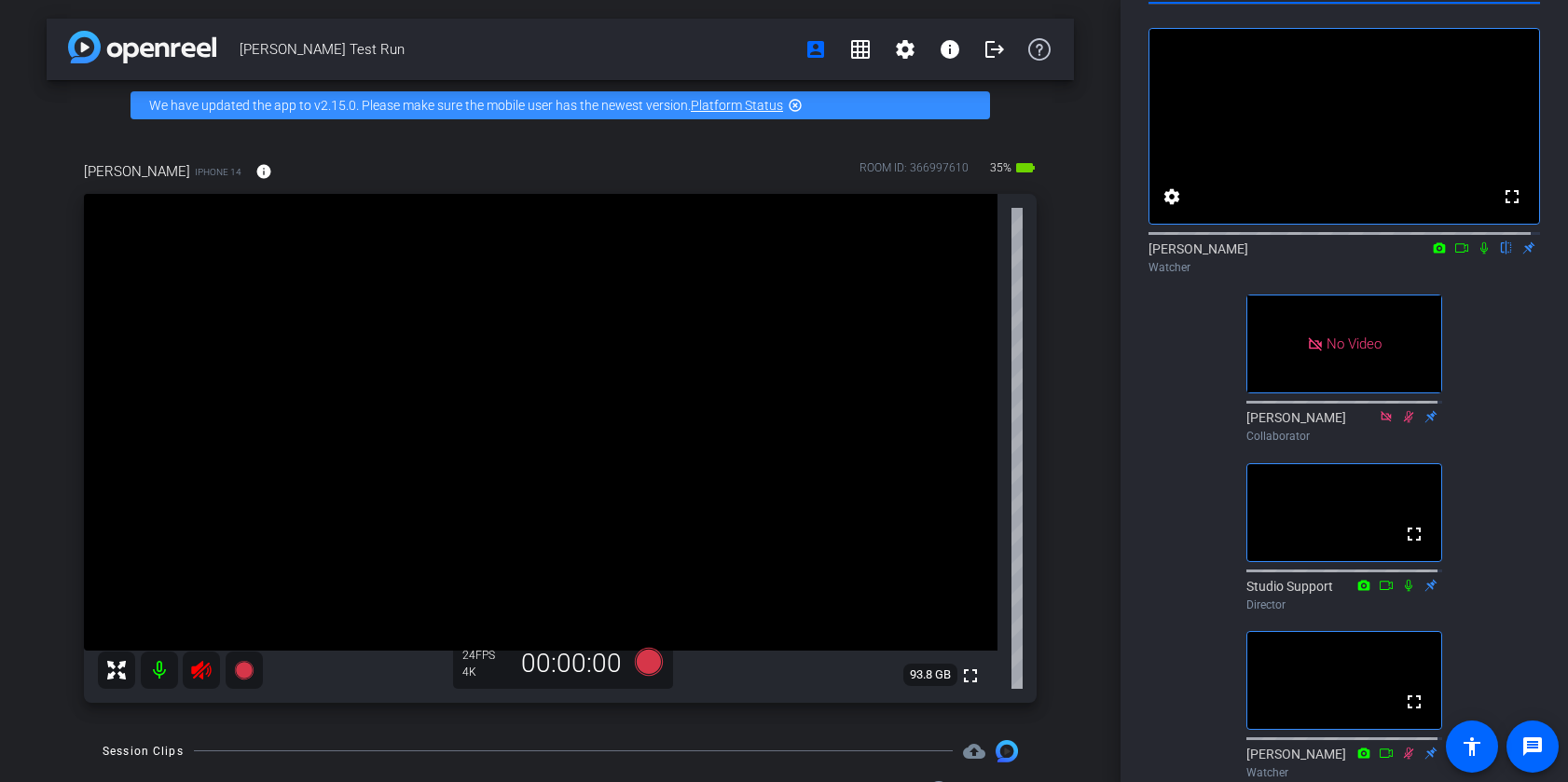 click 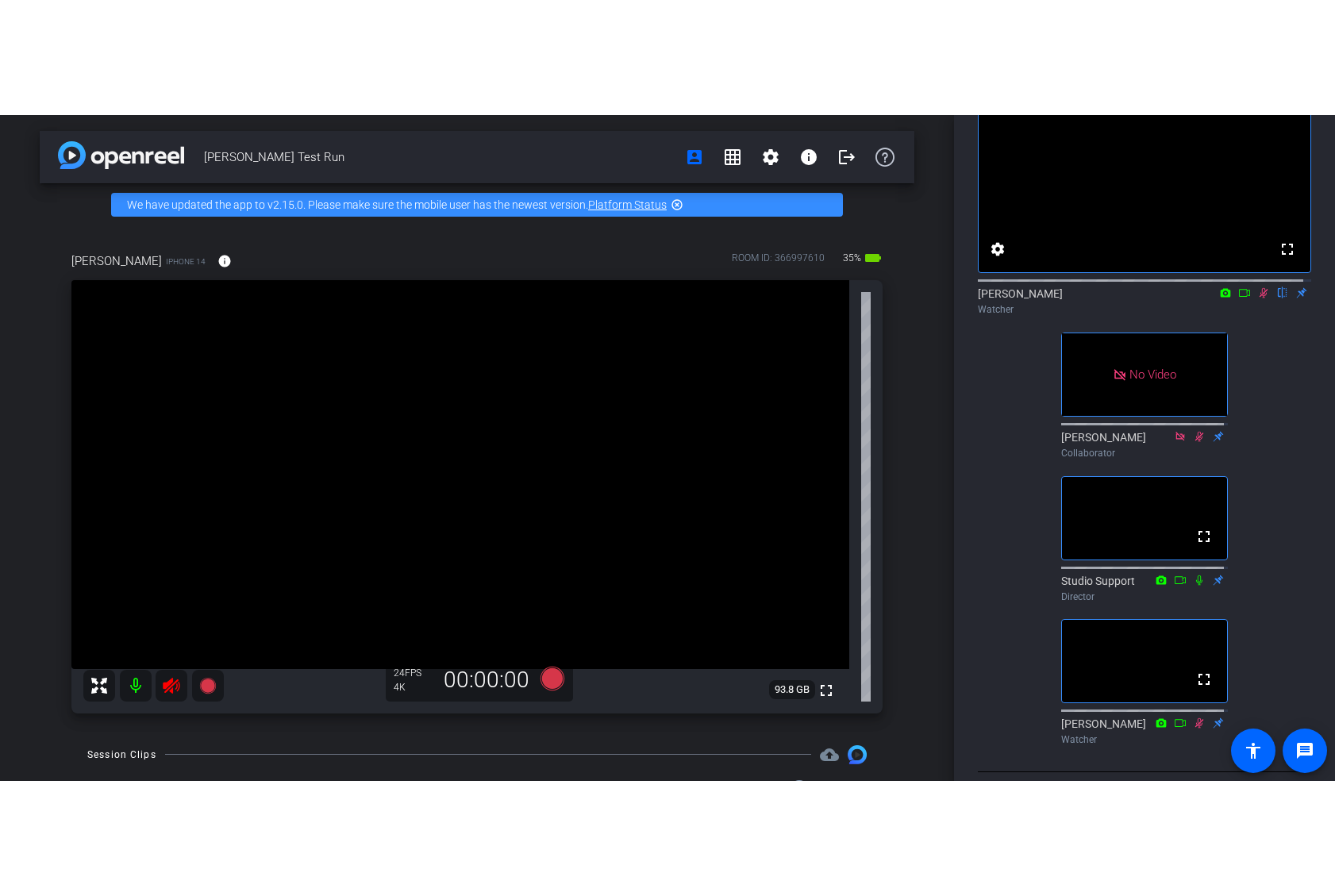 scroll, scrollTop: 0, scrollLeft: 0, axis: both 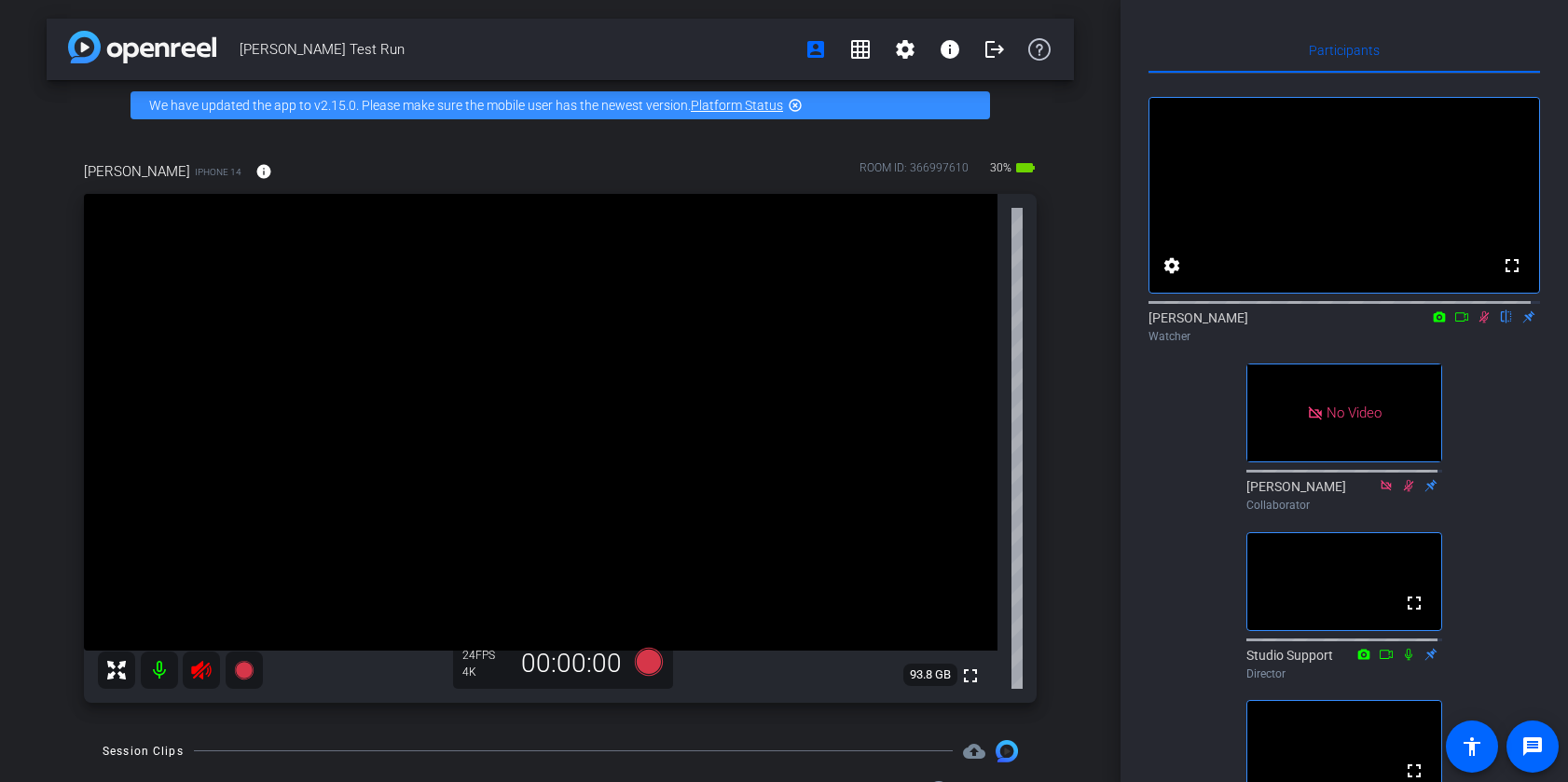 click 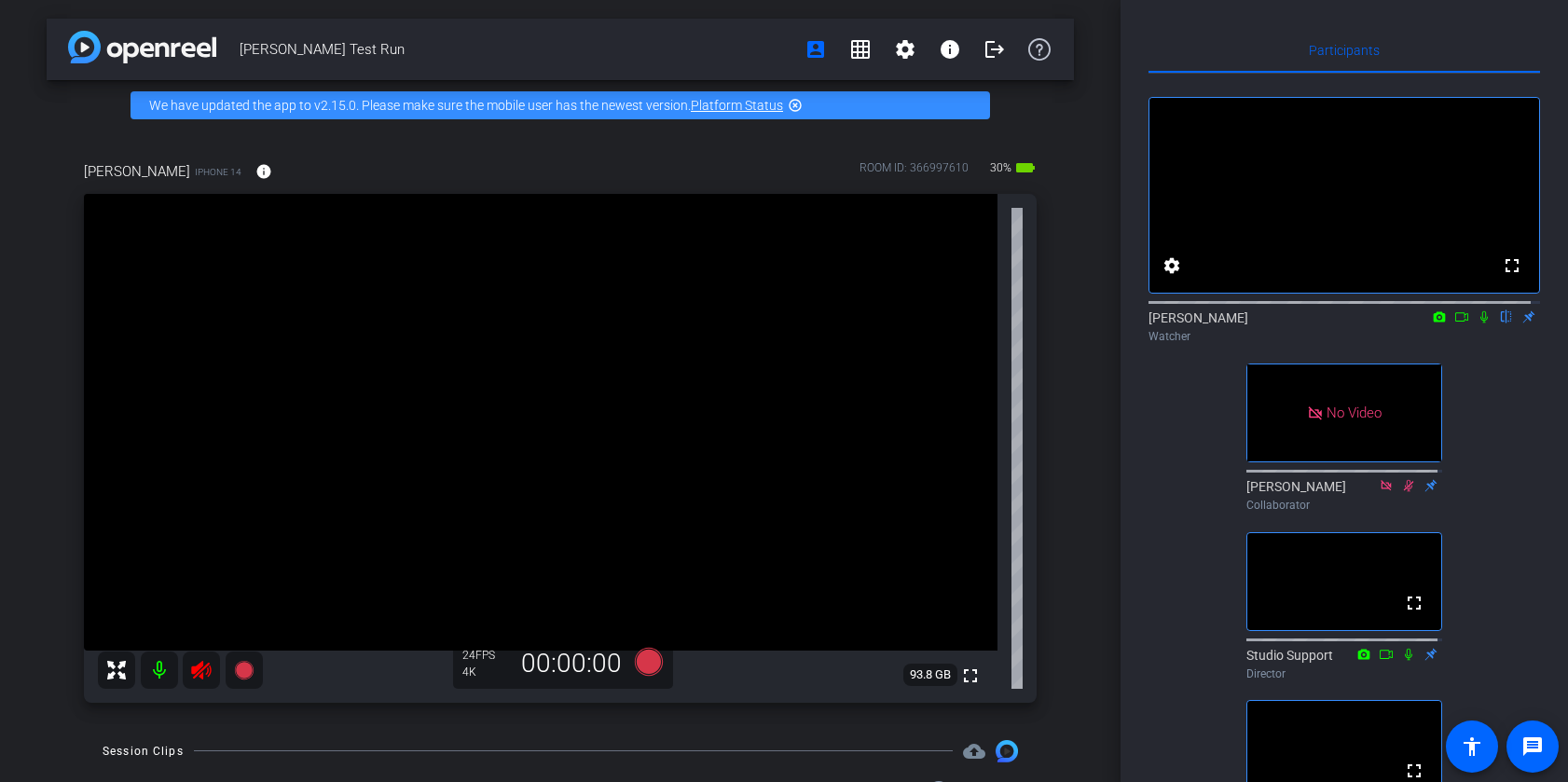 click 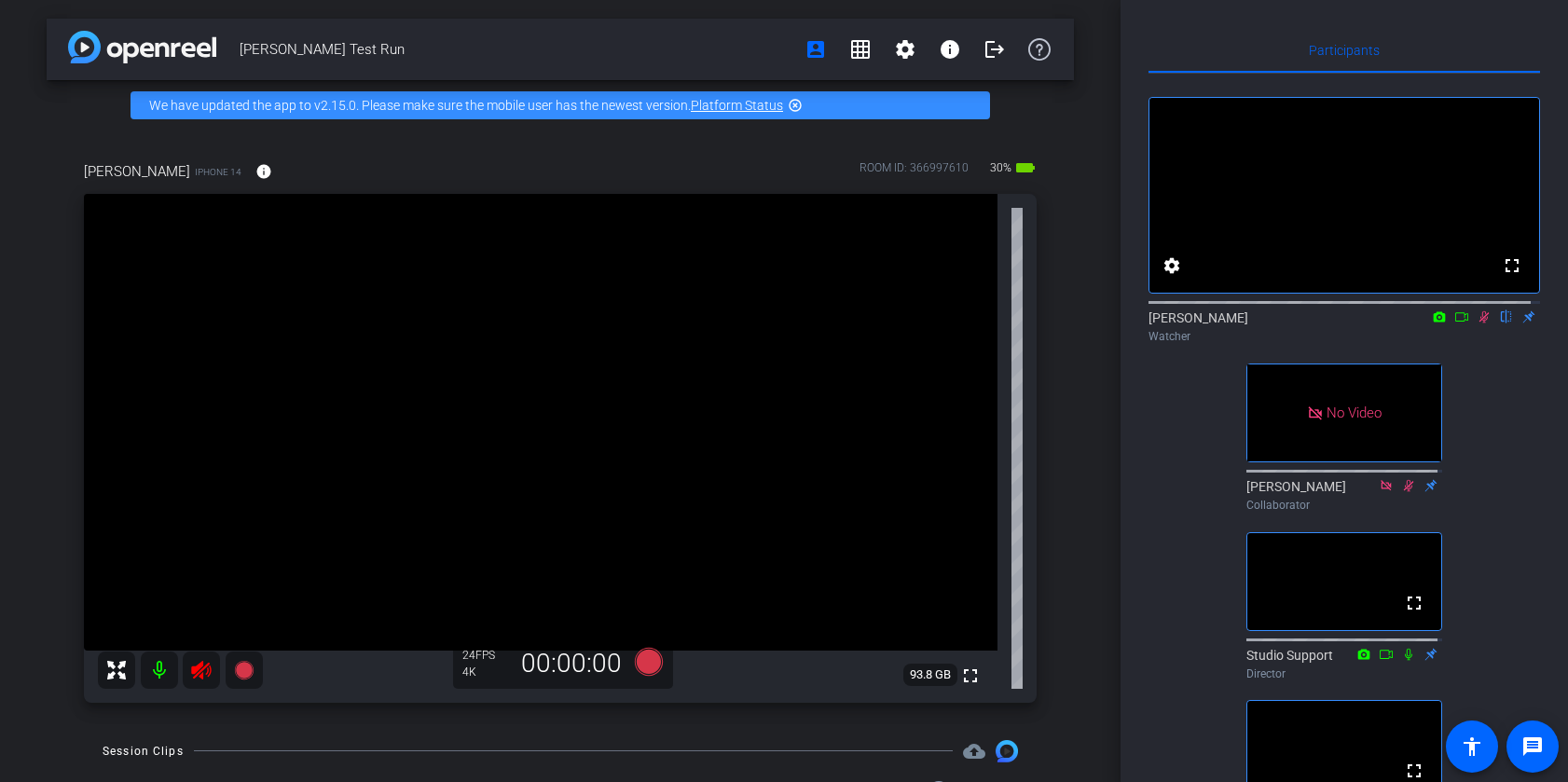 click on "Participants fullscreen settings  Charmaine Weis
flip
Watcher   No Video  Dina
Collaborator  fullscreen  Studio Support
Director  fullscreen  Christina Kendall
Watcher  Select Source Teleprompter Speed 6X (160 words/minute) Font Size 30px Screen Setup Teleprompter Top Background White - text in black  Script  581 Words
Year of Stewardship of Announcement Year of Stewardship of Announcement               Play        Play from this location               Play Selected        Bold Italic PAUSE PAUSE ." 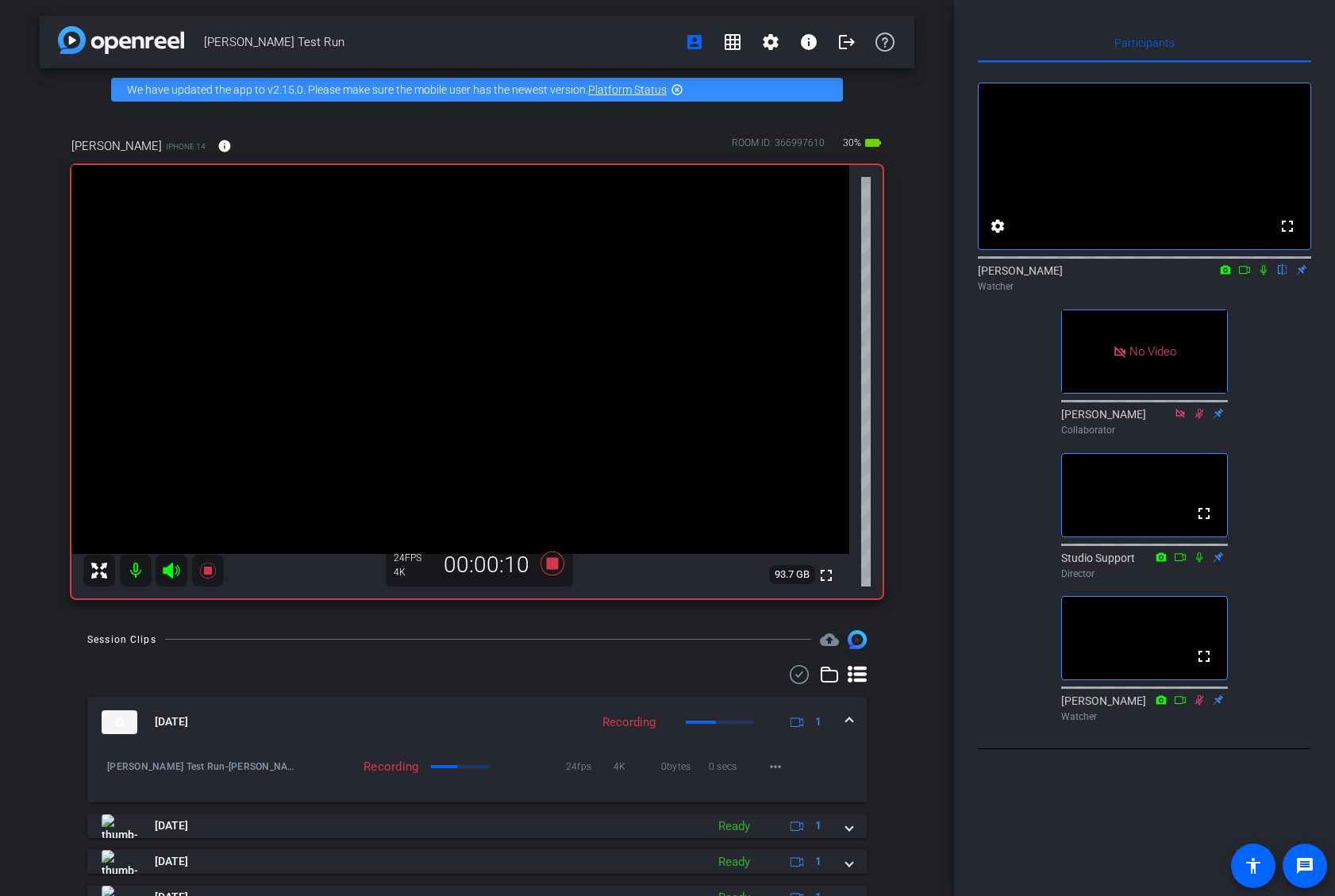 click 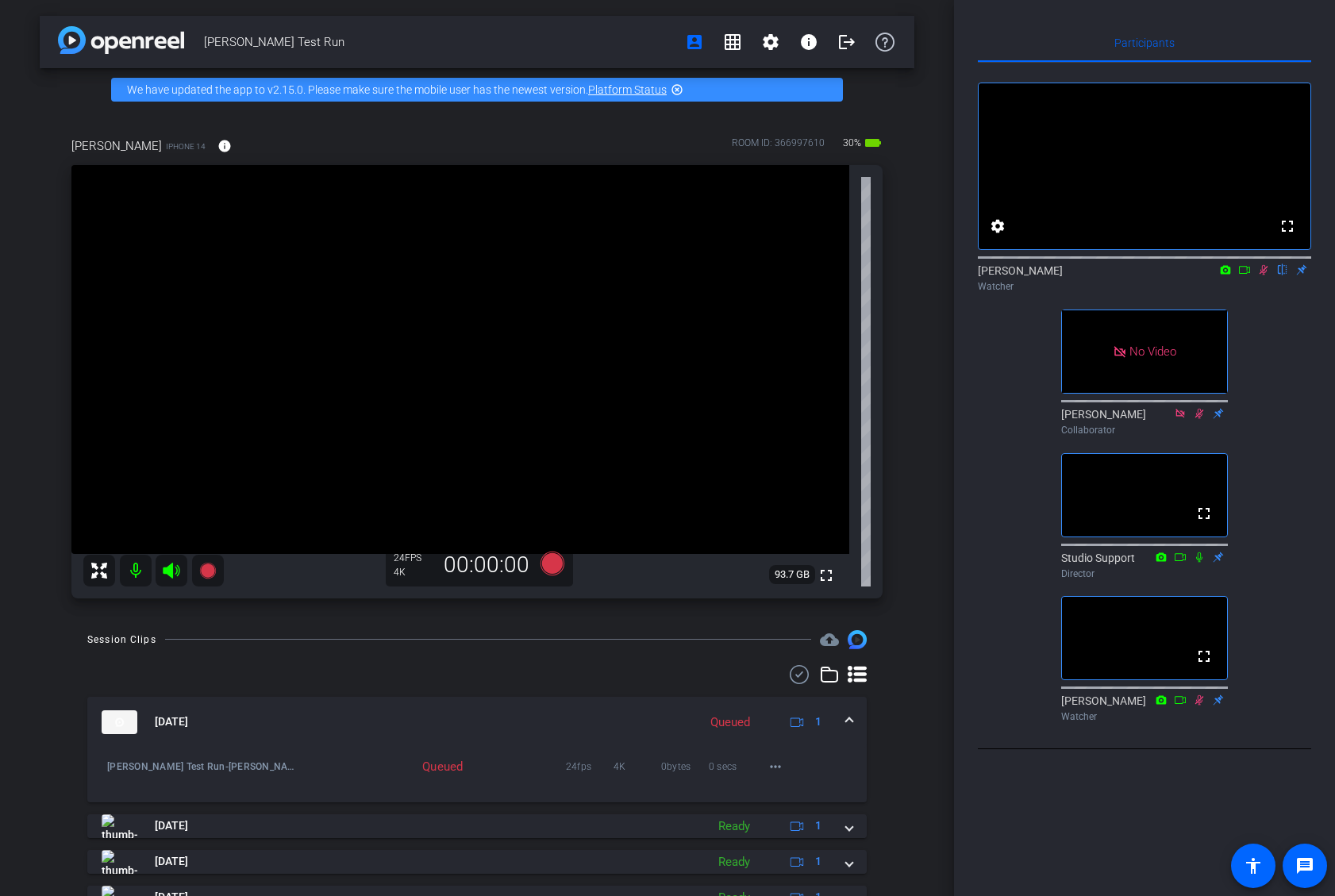 click 